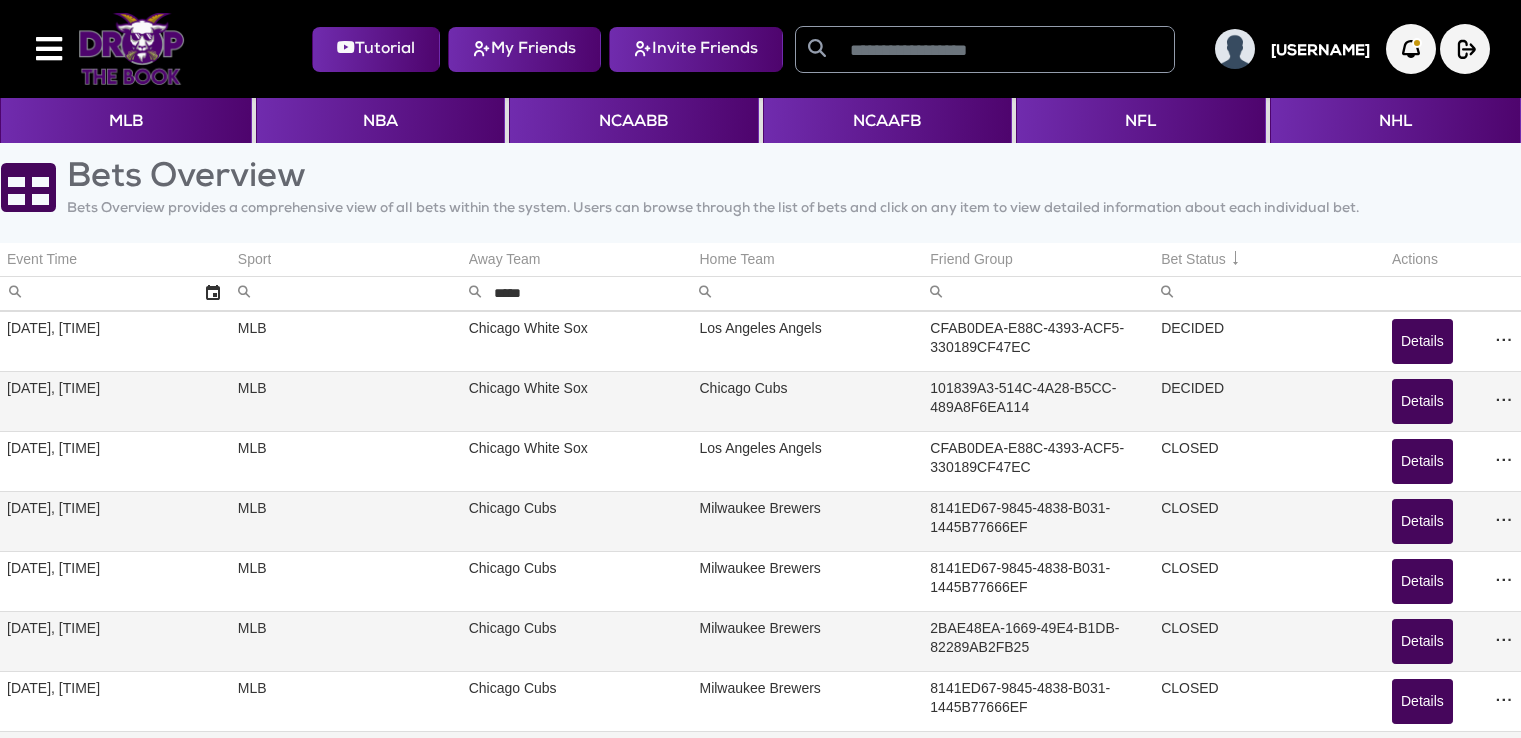 scroll, scrollTop: 0, scrollLeft: 0, axis: both 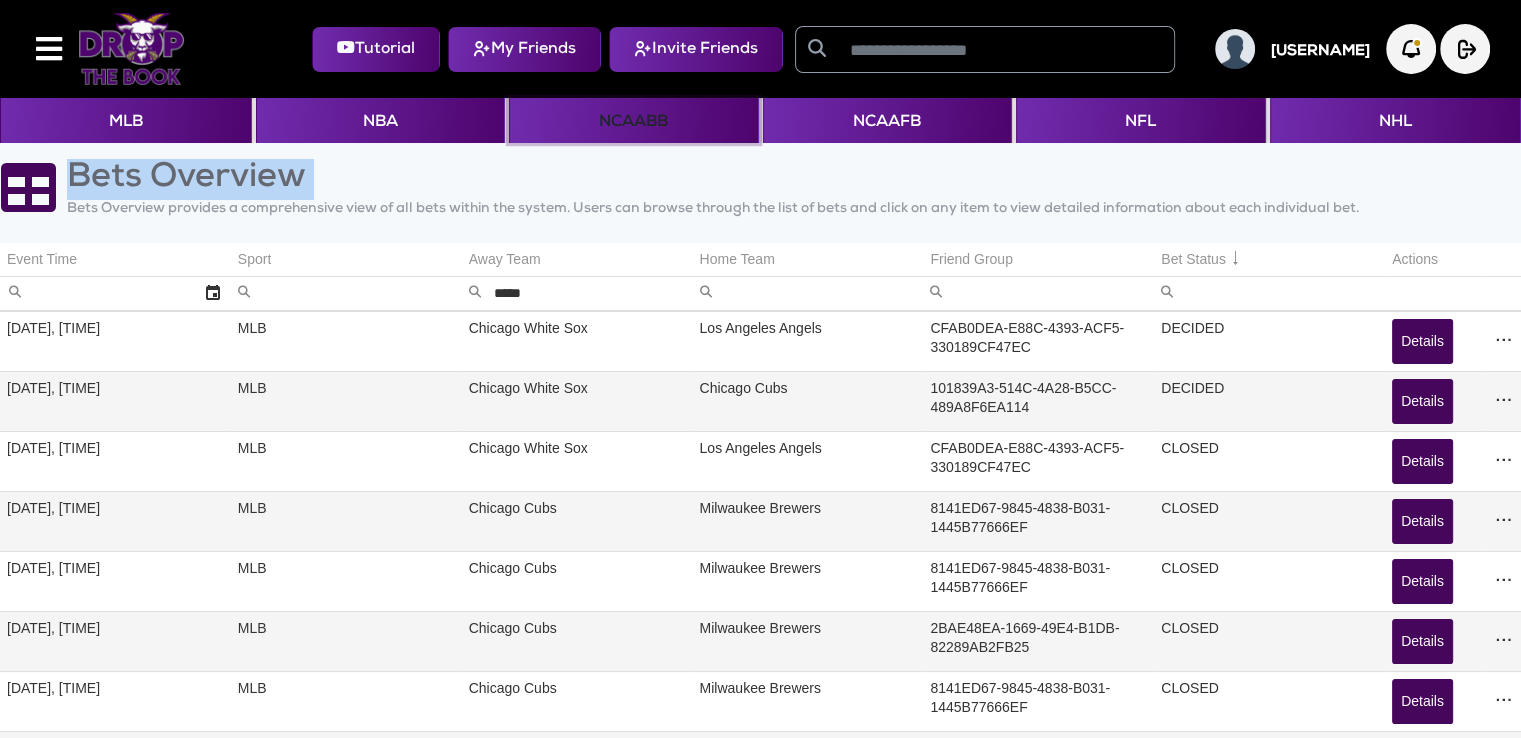 click on "NCAABB" 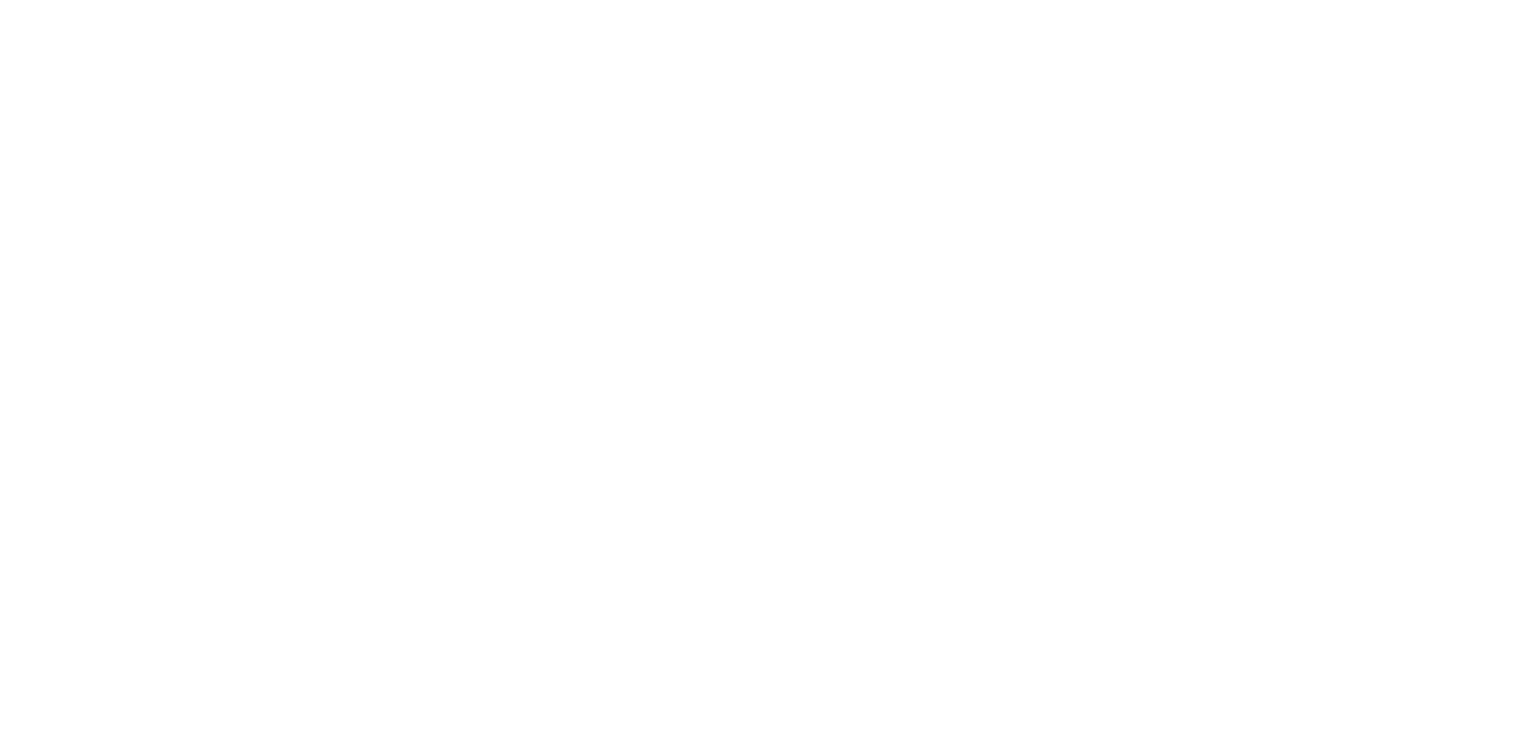 scroll, scrollTop: 0, scrollLeft: 0, axis: both 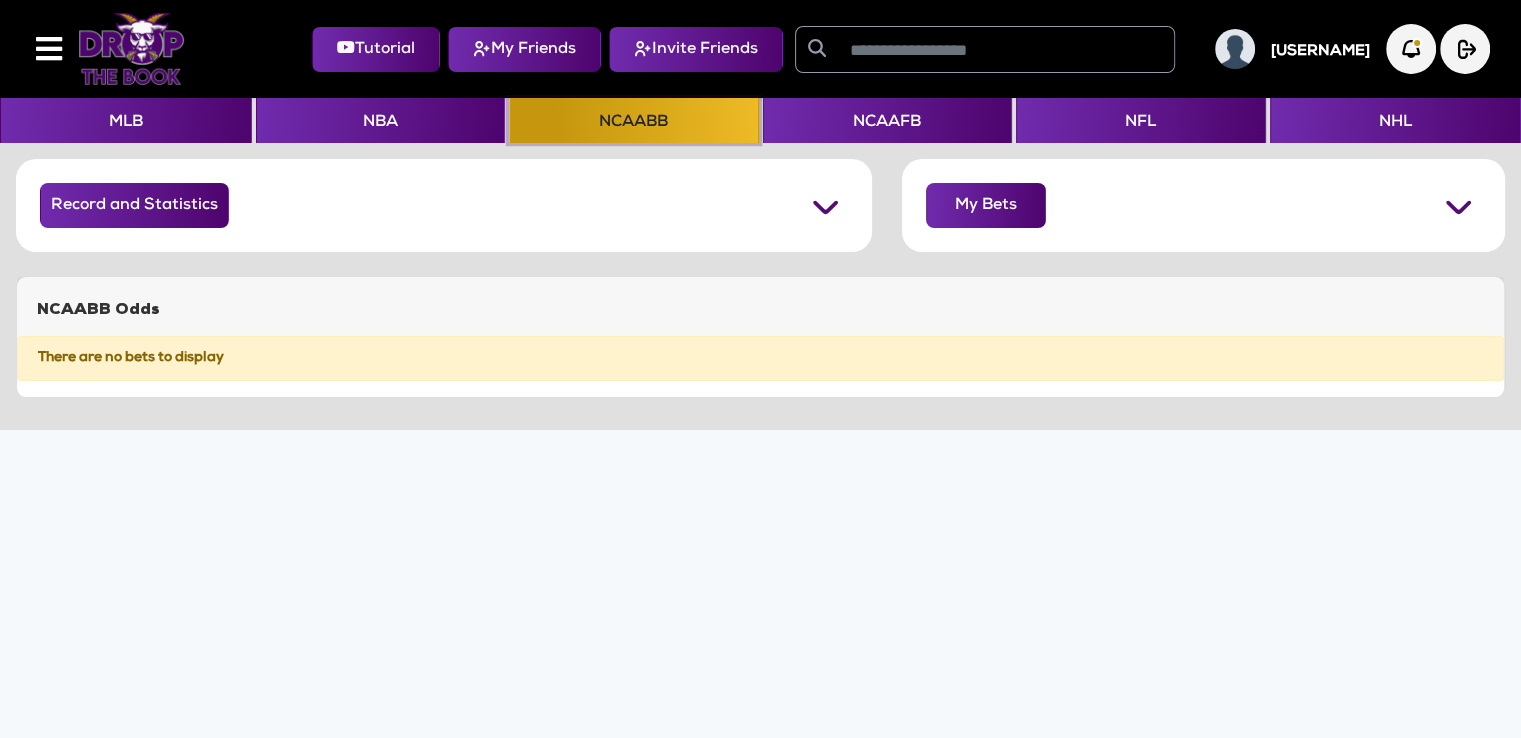 click on "NCAABB" 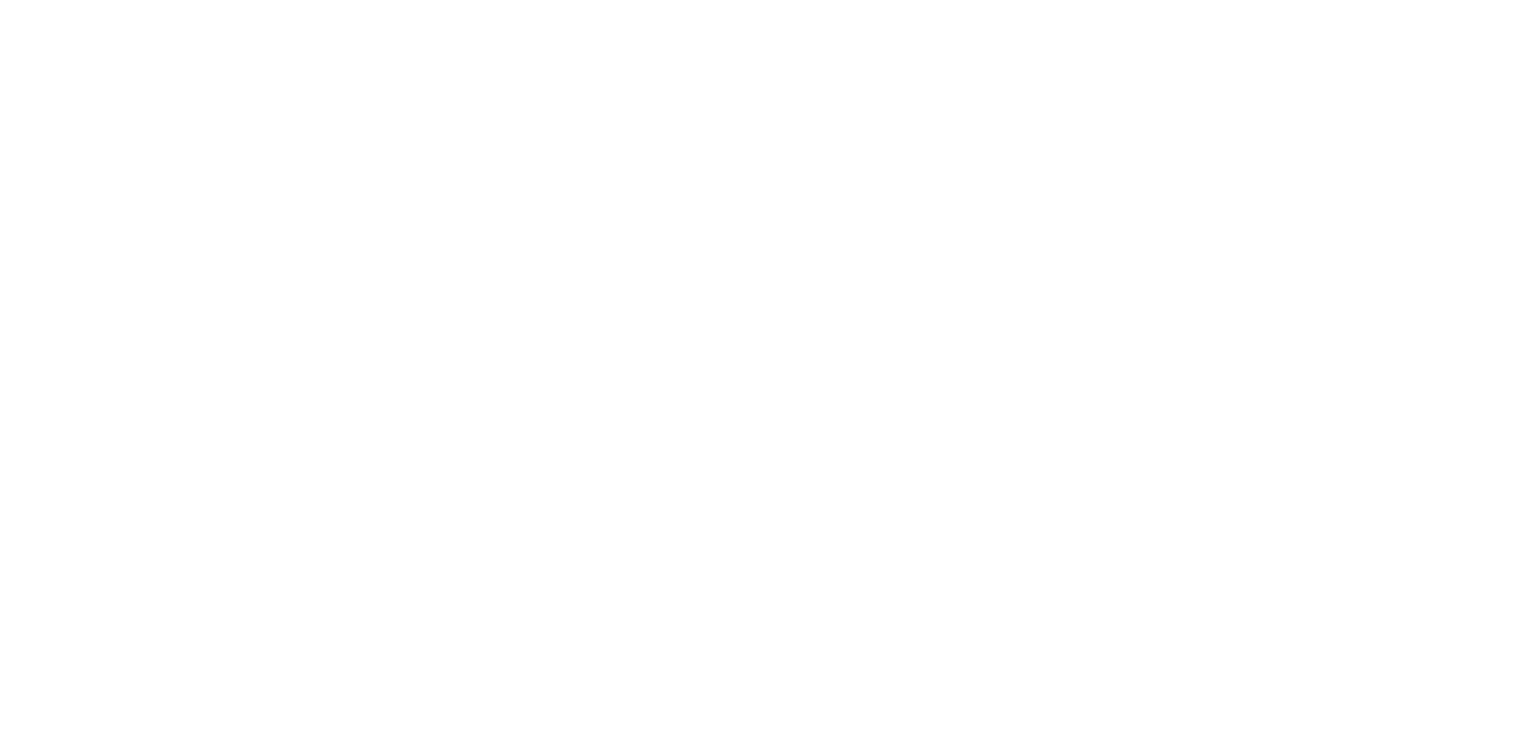 scroll, scrollTop: 0, scrollLeft: 0, axis: both 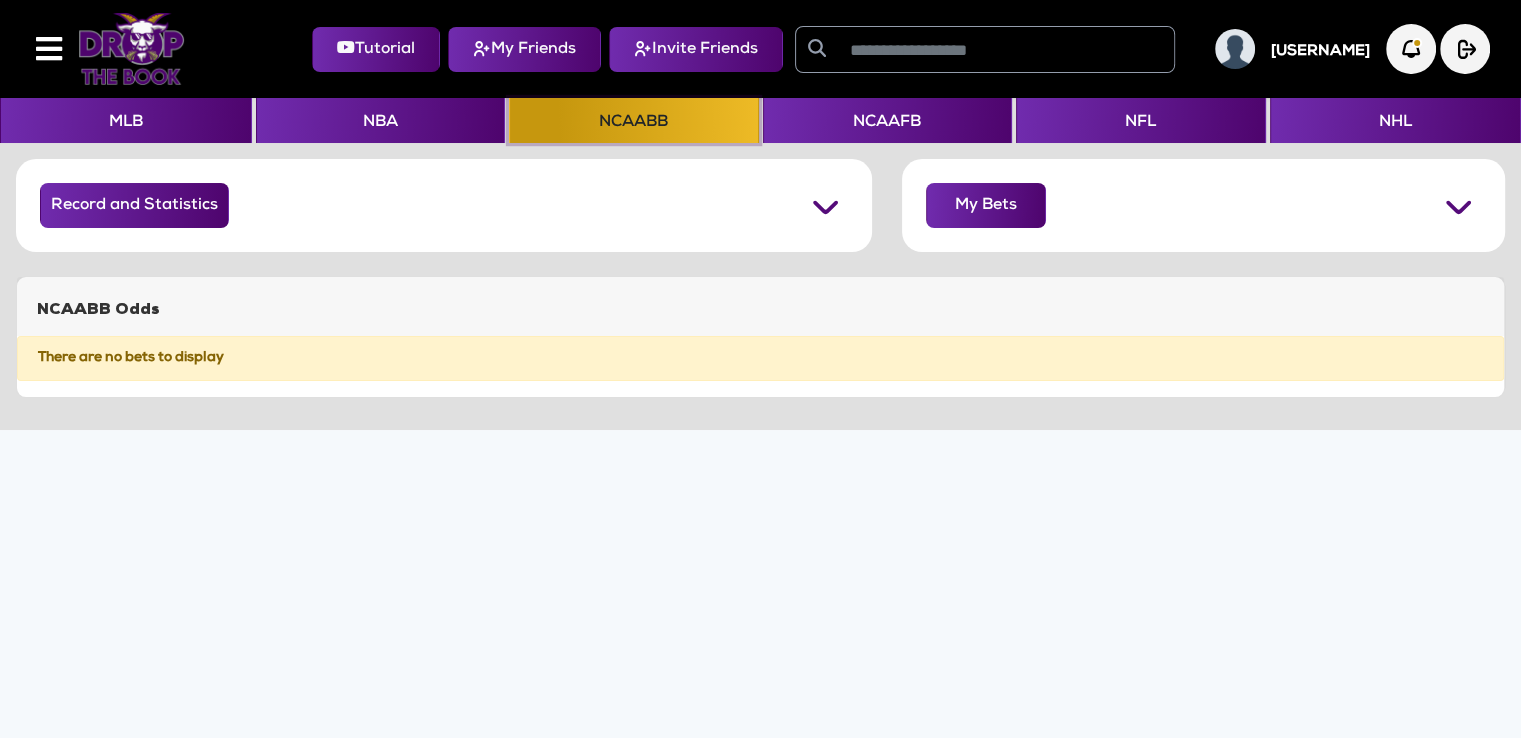 click on "NCAABB" 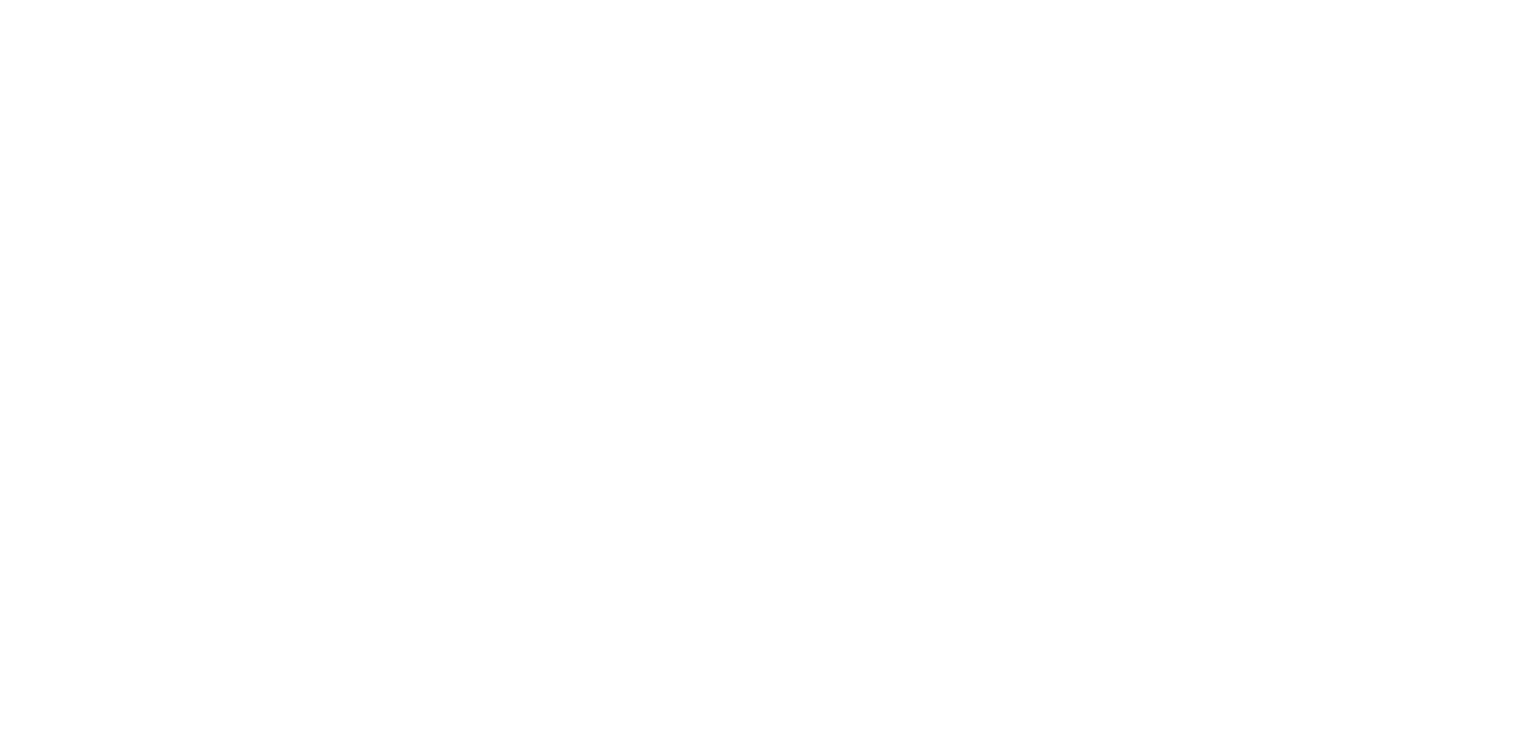 scroll, scrollTop: 0, scrollLeft: 0, axis: both 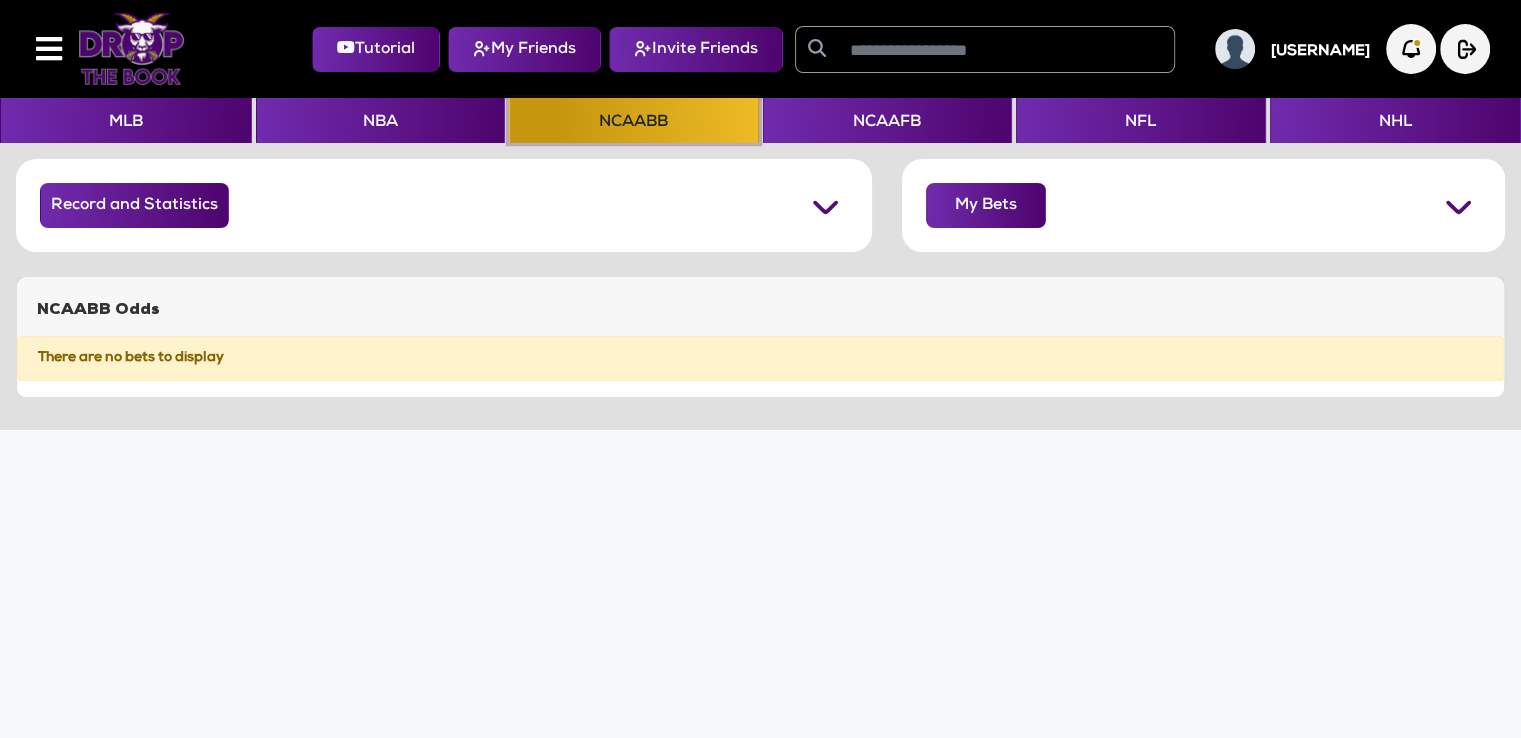 click on "NCAABB" 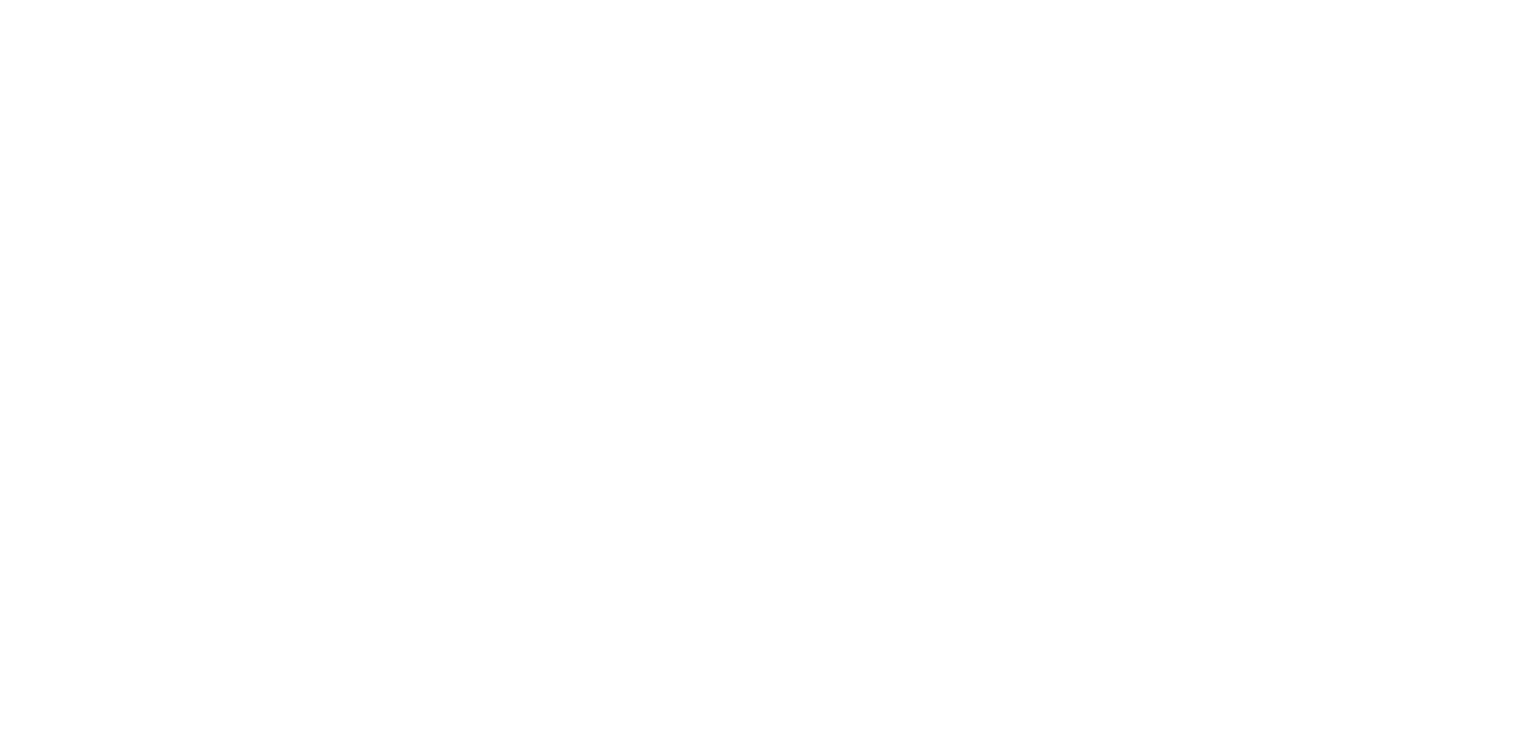 scroll, scrollTop: 0, scrollLeft: 0, axis: both 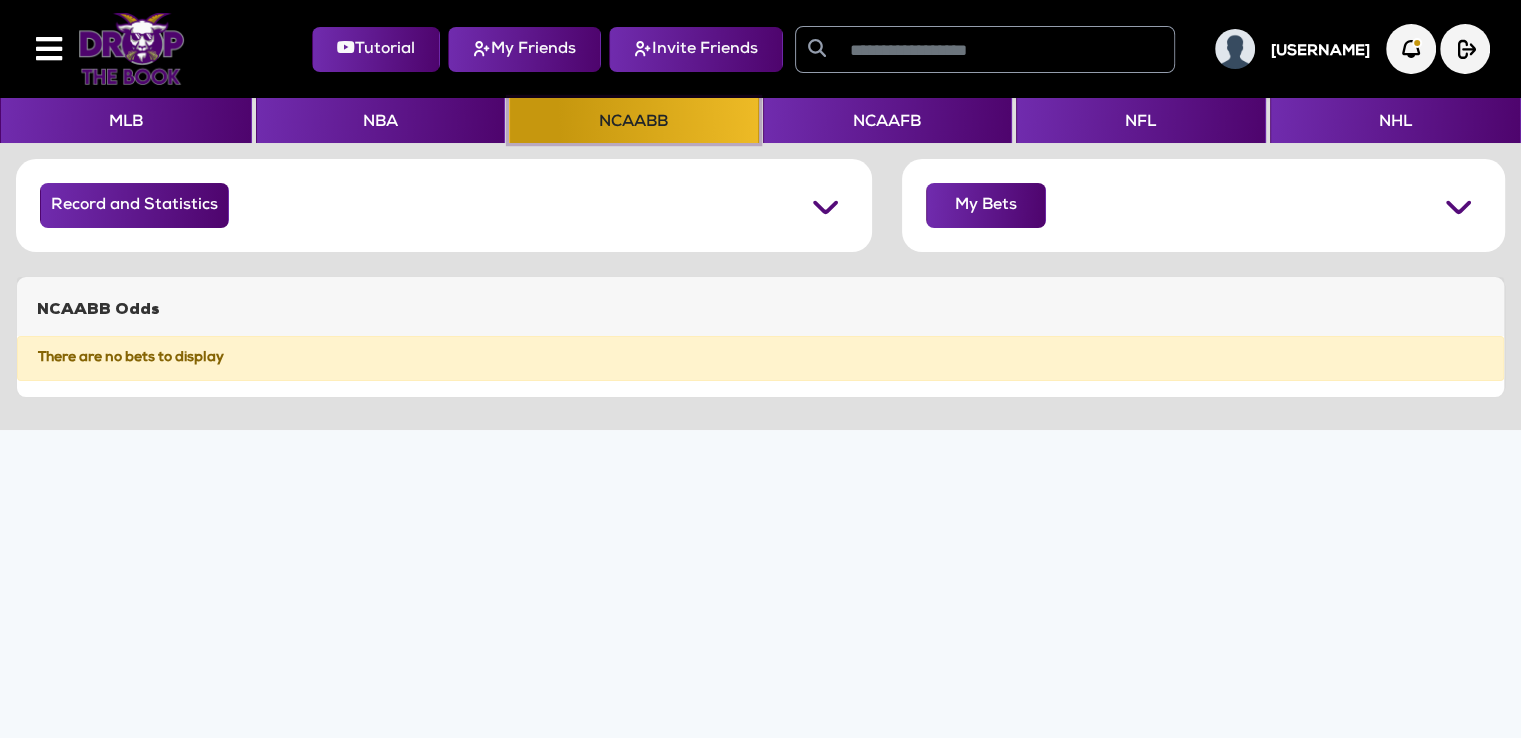 click on "NCAABB" 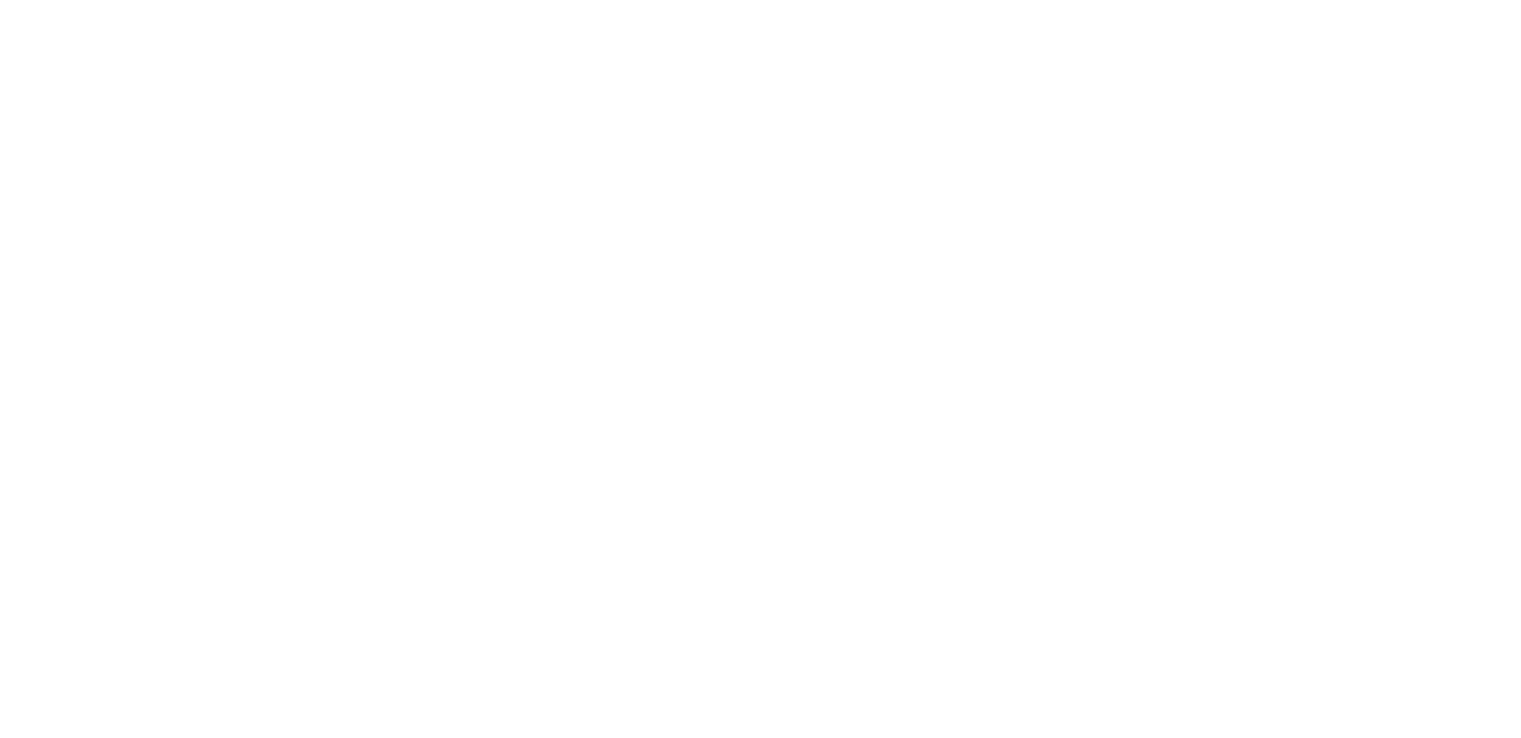 scroll, scrollTop: 0, scrollLeft: 0, axis: both 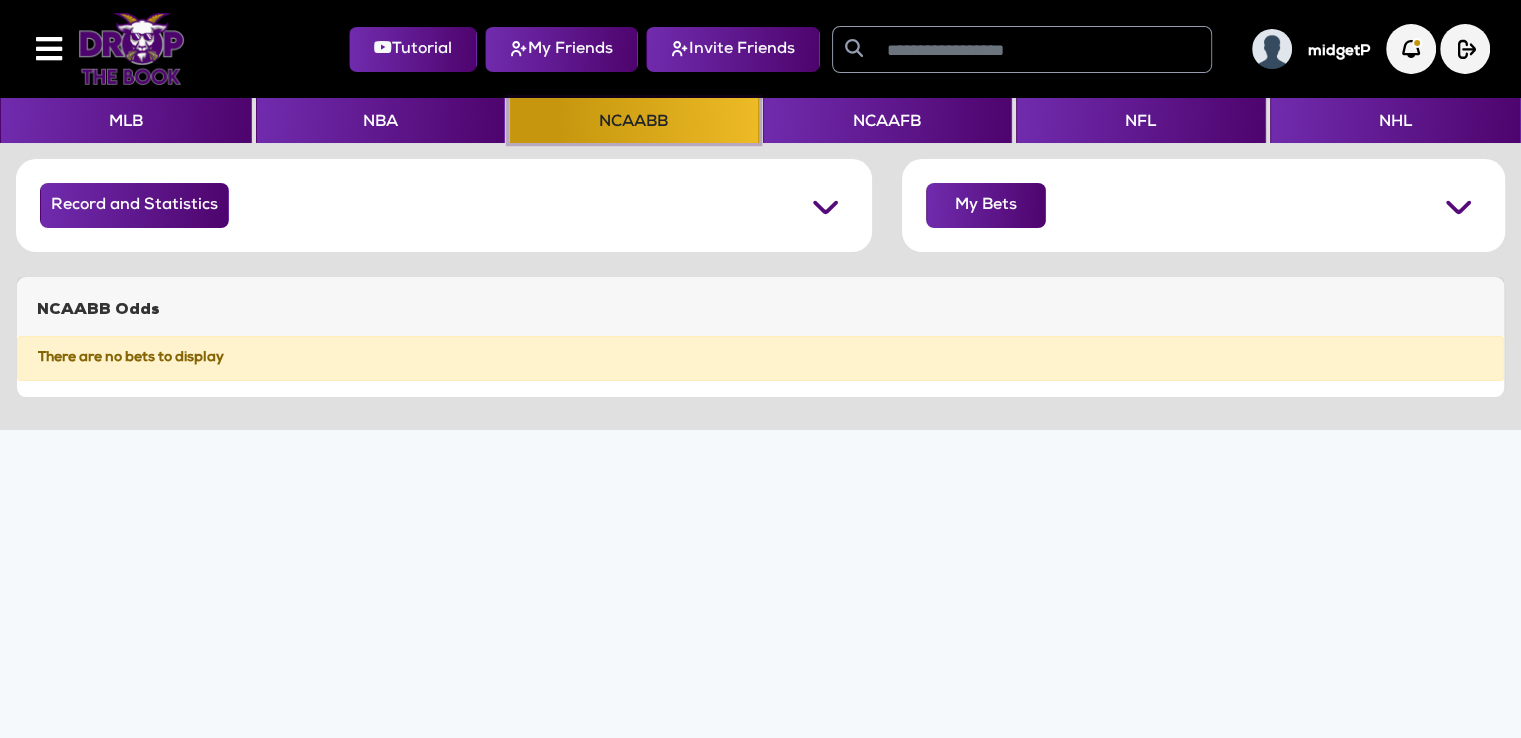 click on "NCAABB" 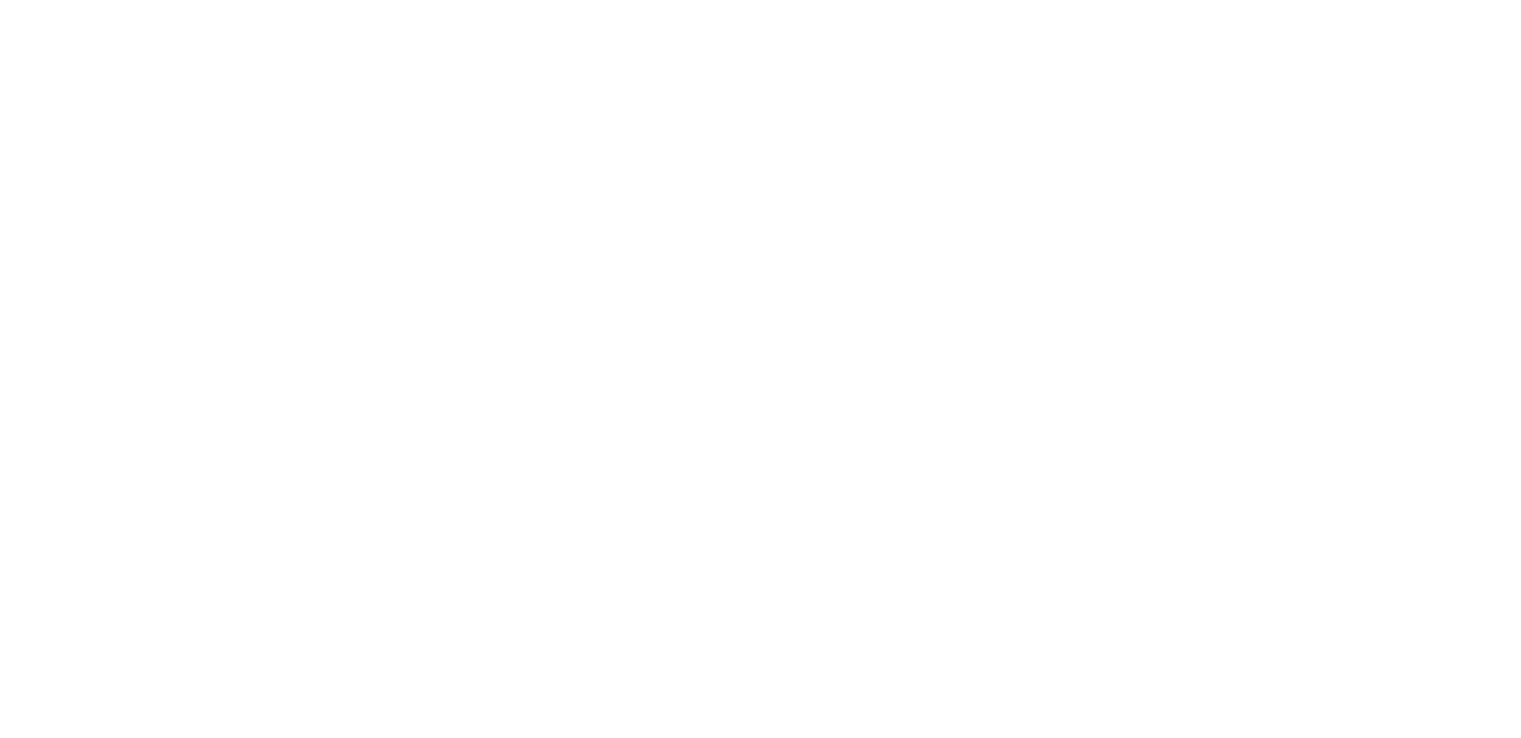 scroll, scrollTop: 0, scrollLeft: 0, axis: both 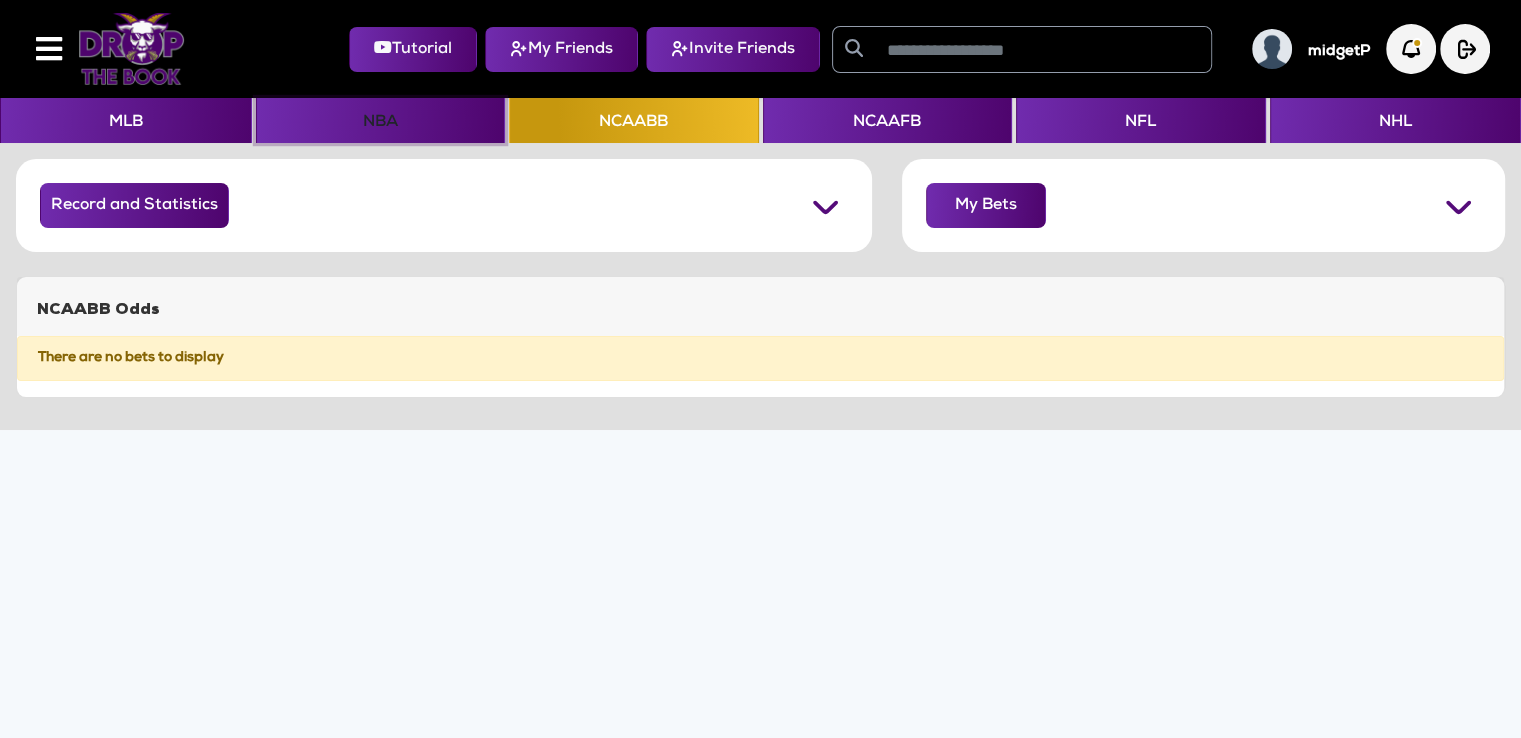 click on "NBA" 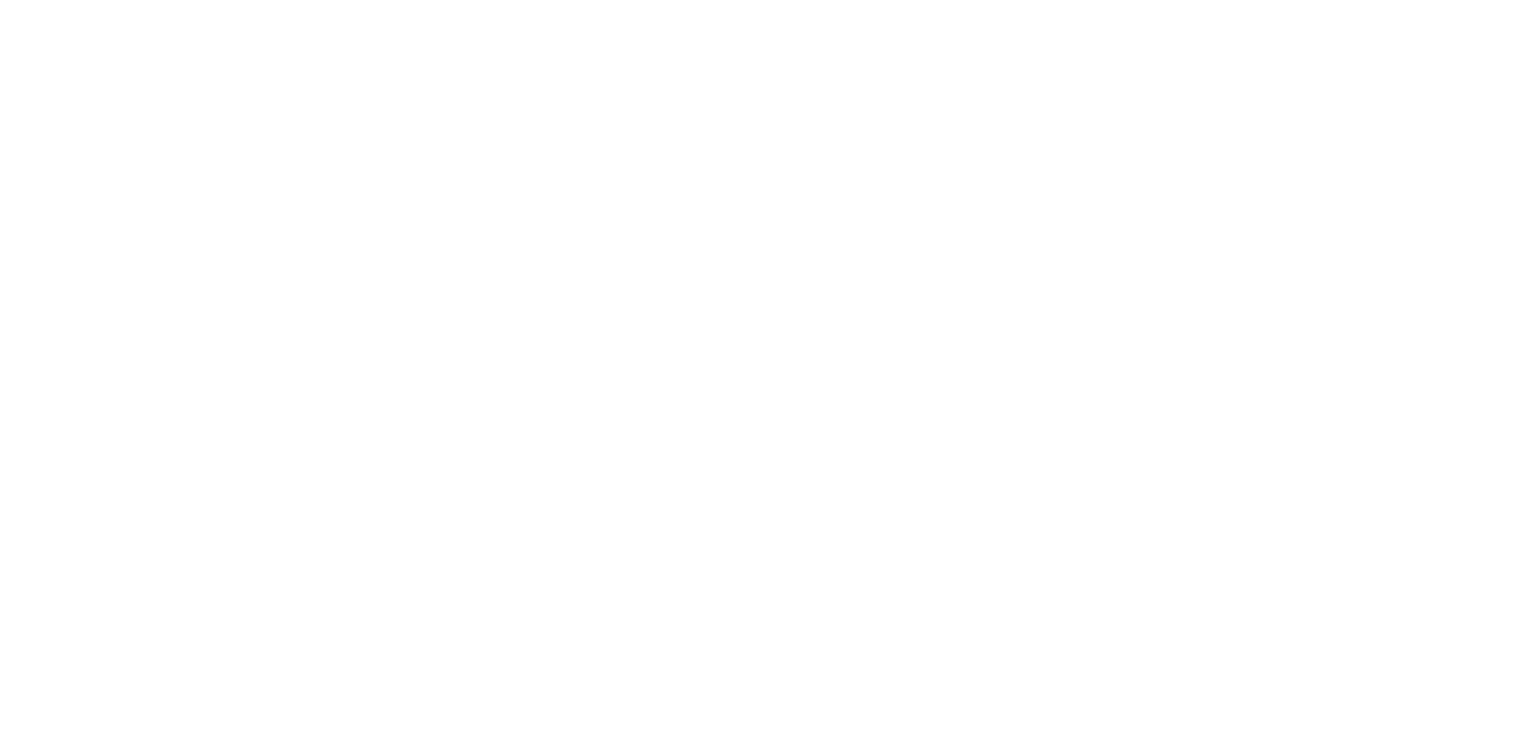 scroll, scrollTop: 0, scrollLeft: 0, axis: both 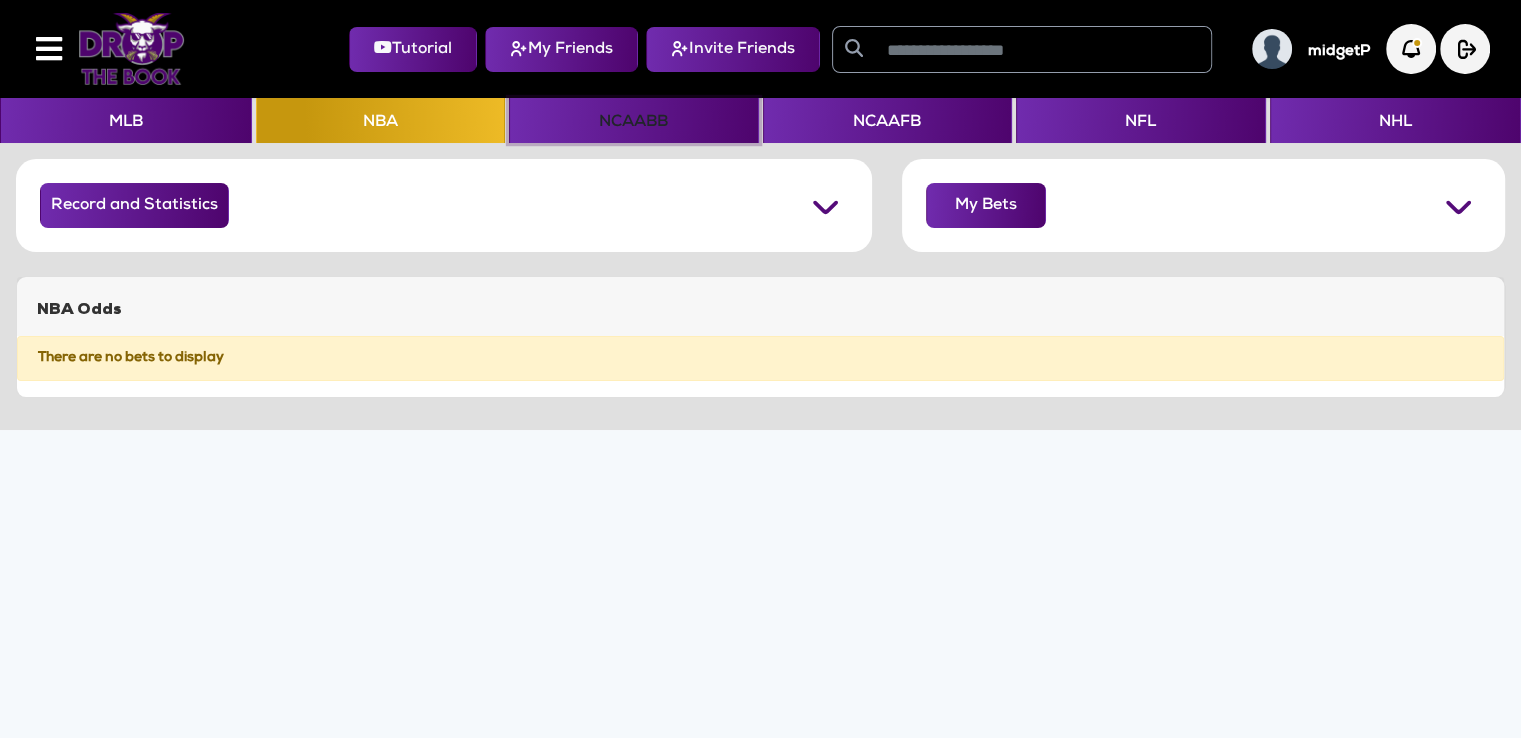 click on "NCAABB" 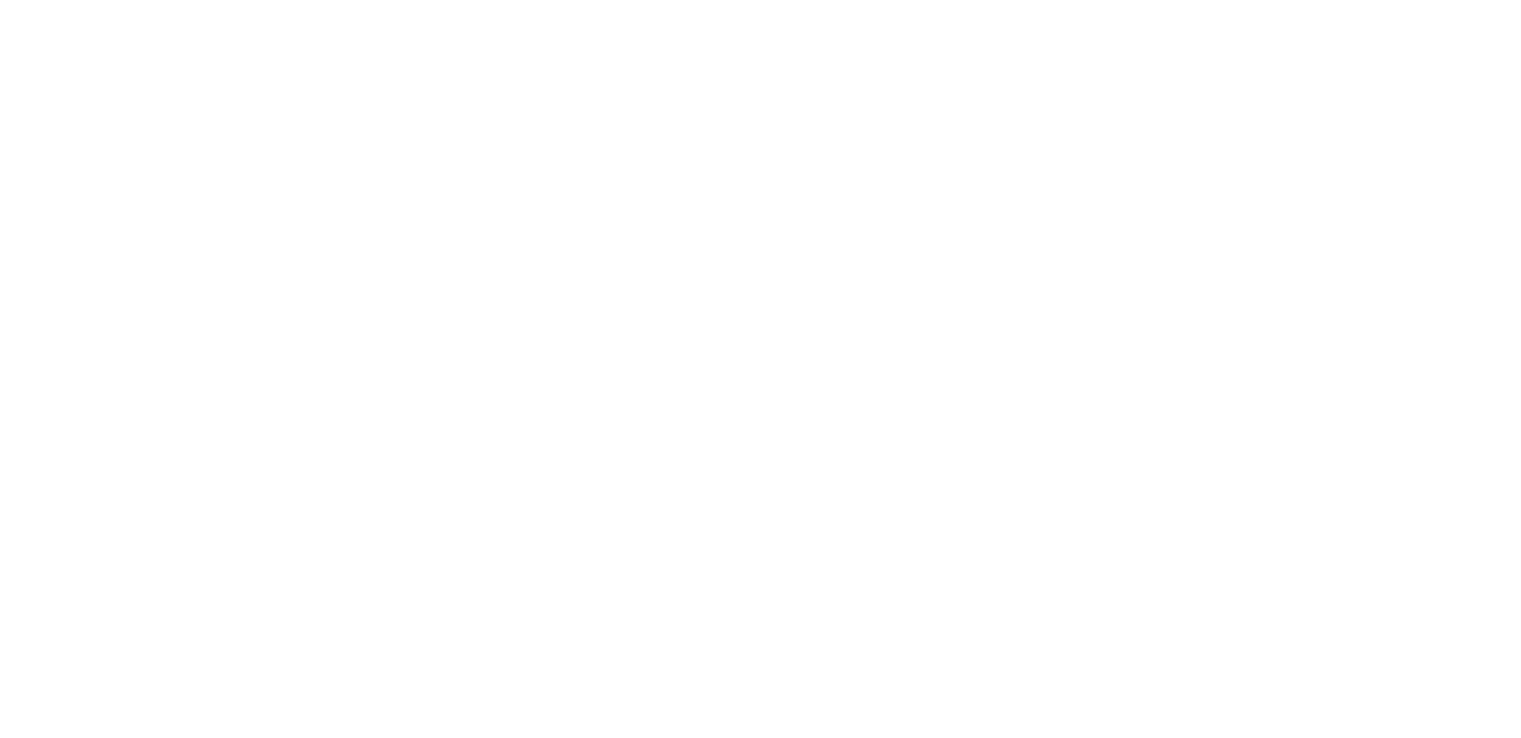 scroll, scrollTop: 0, scrollLeft: 0, axis: both 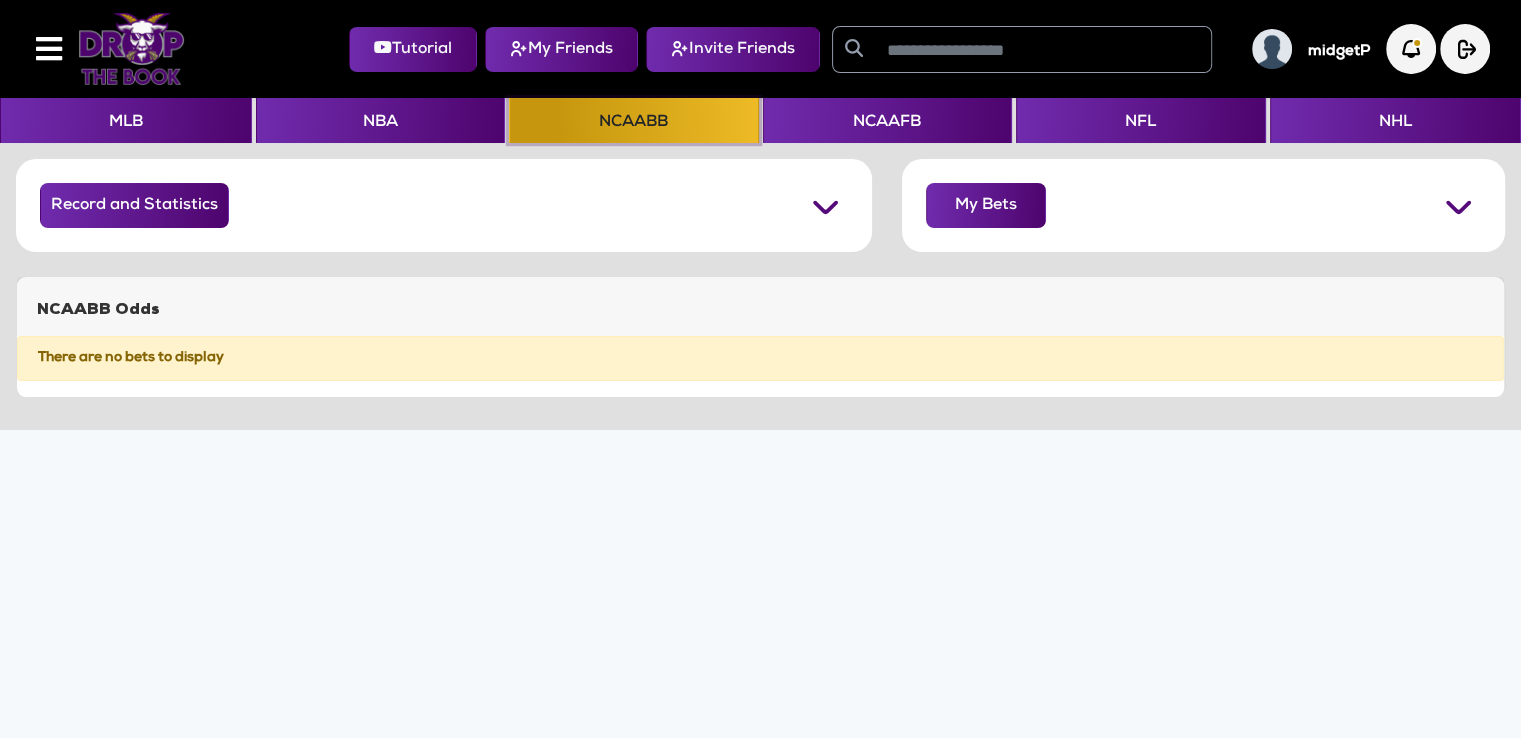 click on "NCAABB" 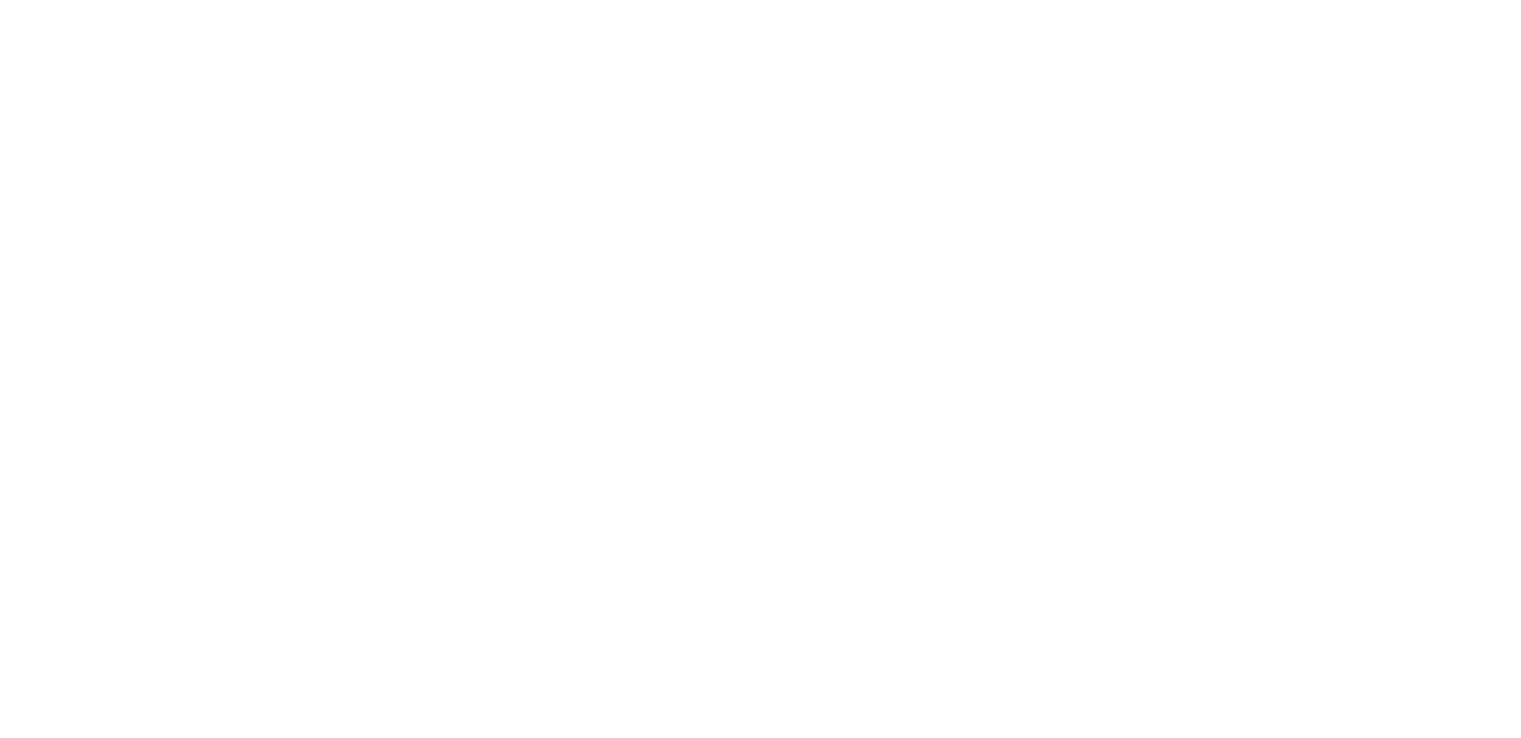 scroll, scrollTop: 0, scrollLeft: 0, axis: both 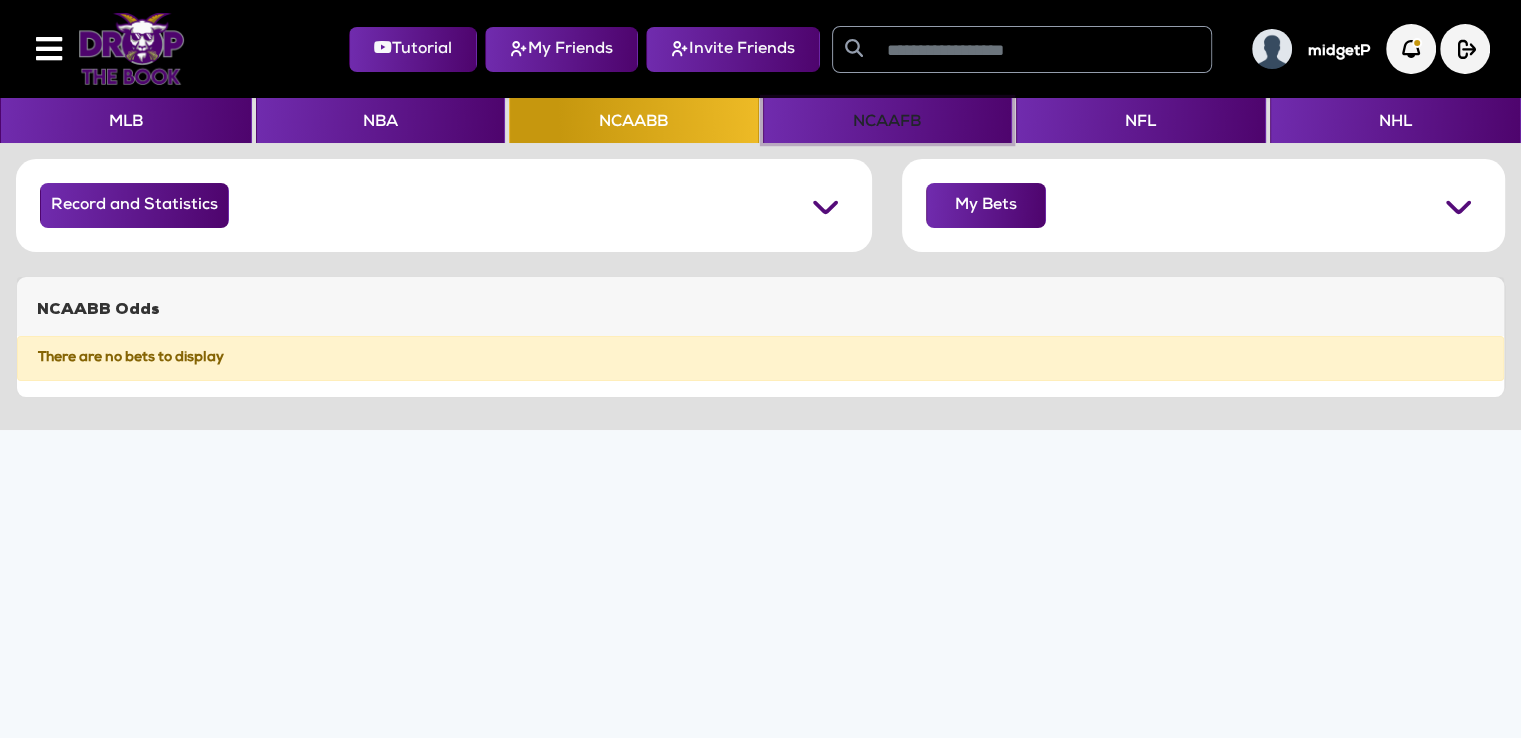 click on "NCAAFB" 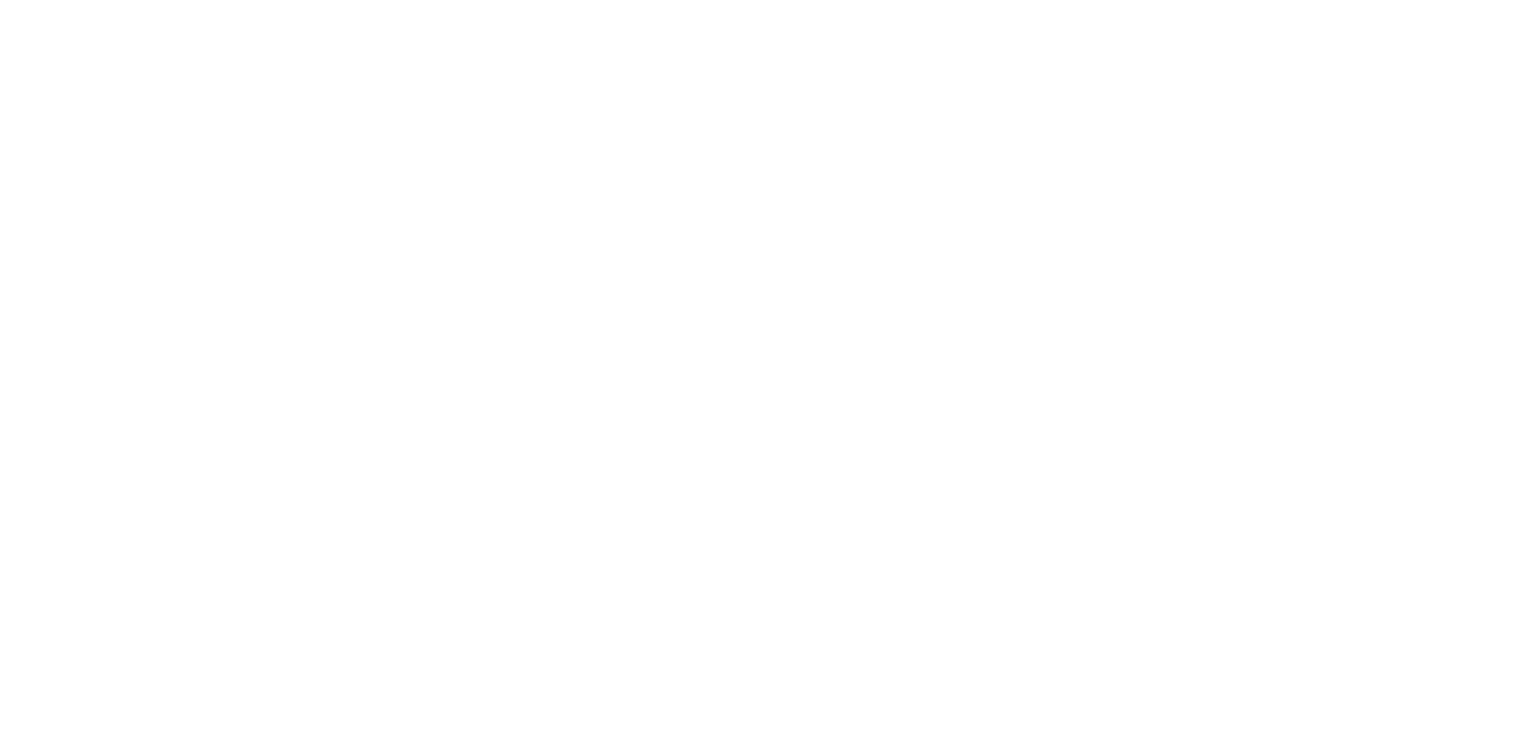 scroll, scrollTop: 0, scrollLeft: 0, axis: both 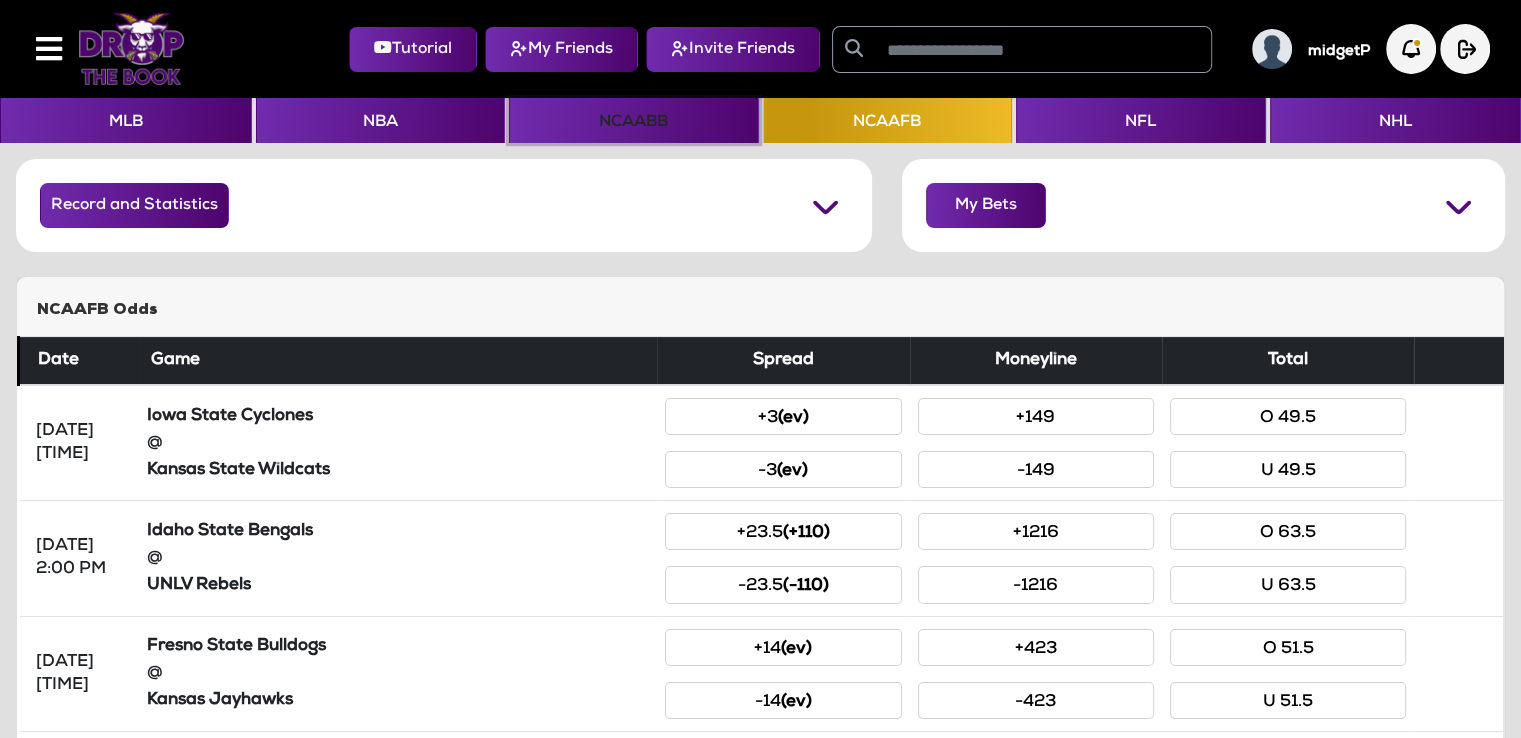 click on "NCAABB" 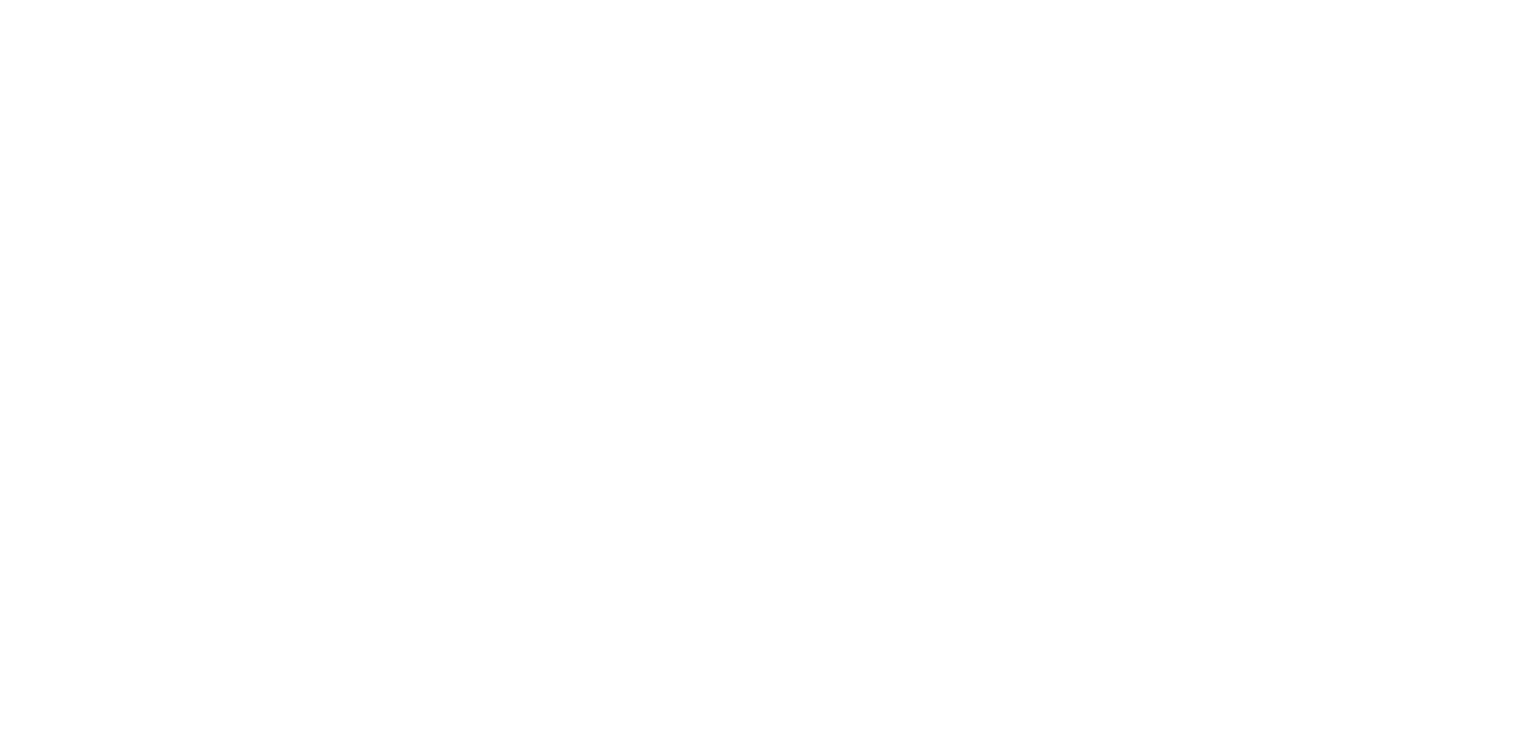 scroll, scrollTop: 0, scrollLeft: 0, axis: both 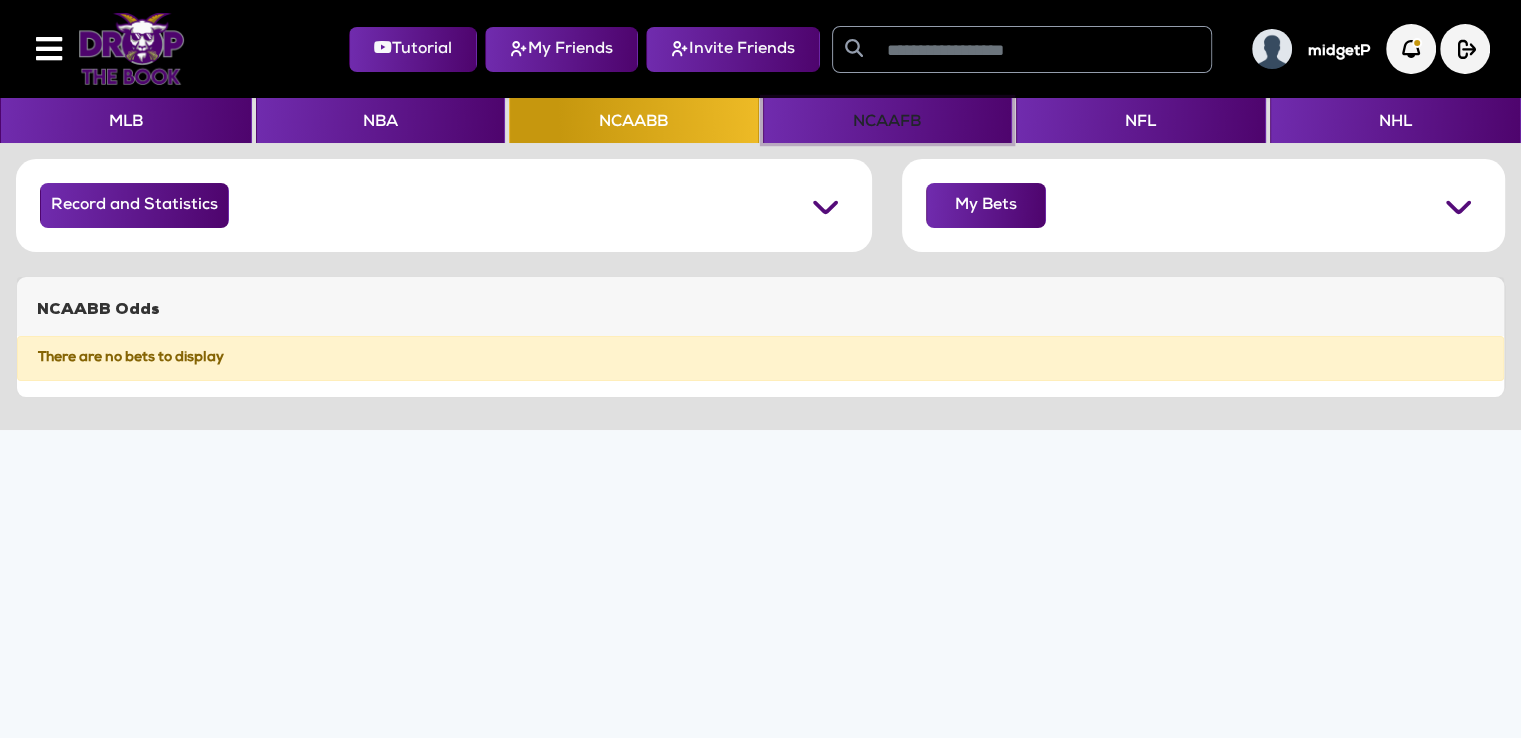 click on "NCAAFB" 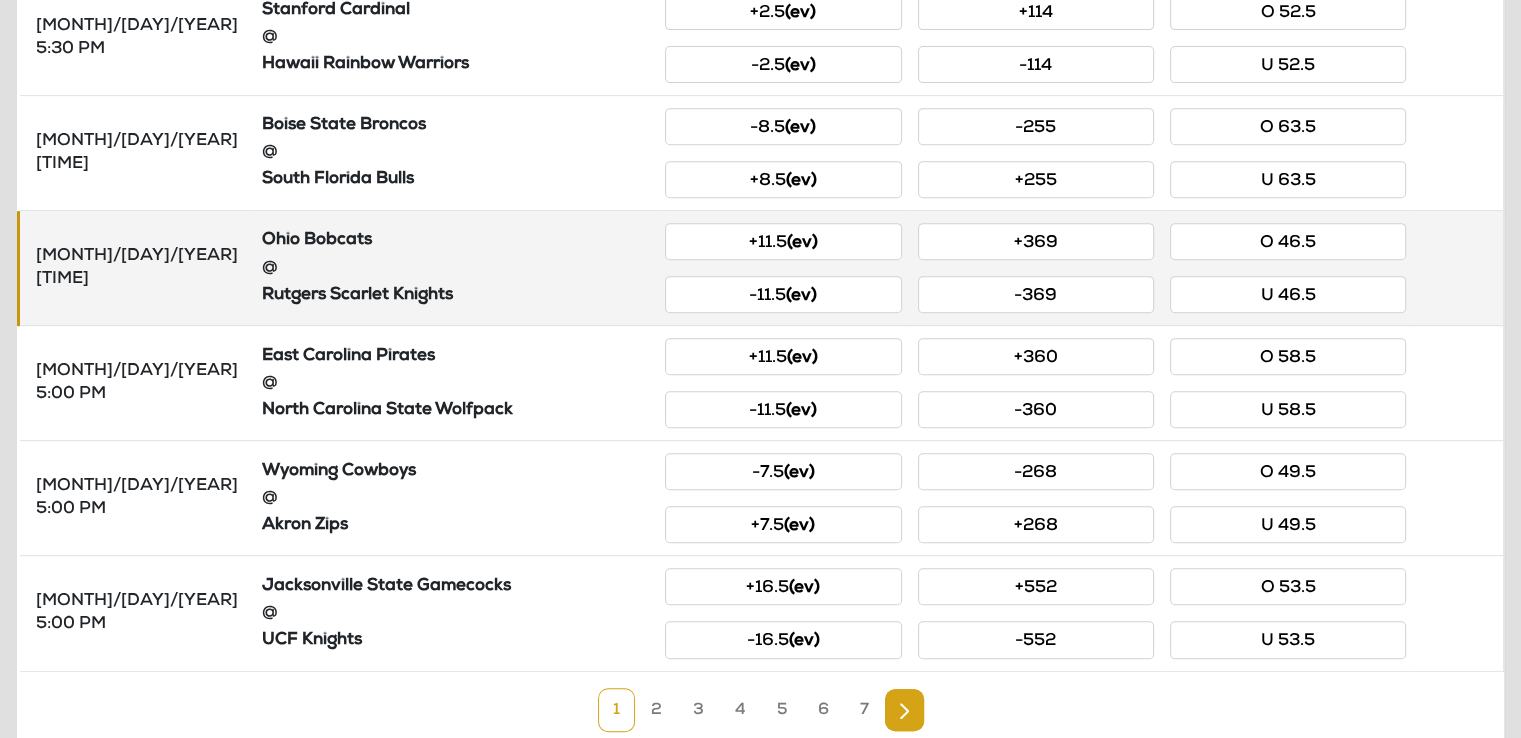 scroll, scrollTop: 932, scrollLeft: 0, axis: vertical 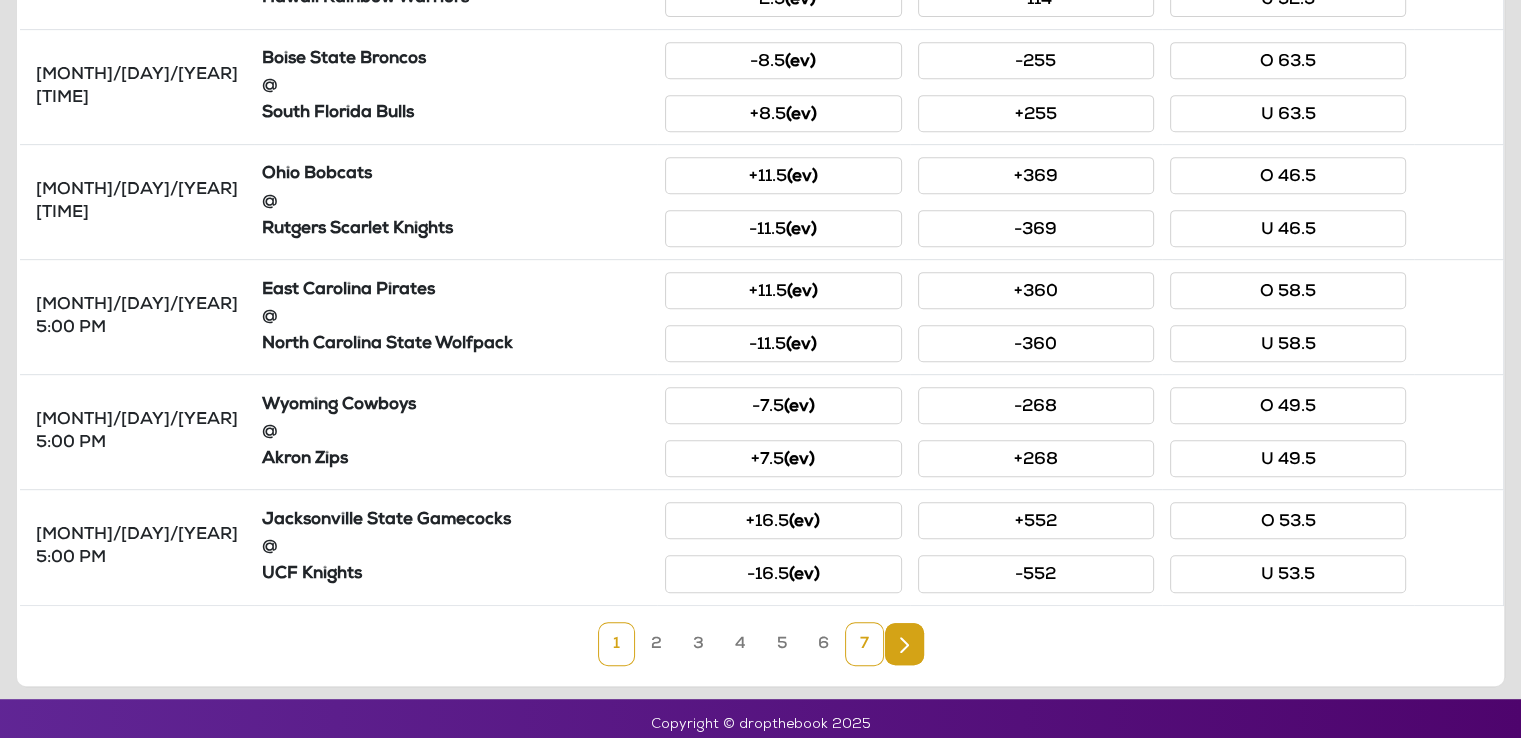 click on "7" 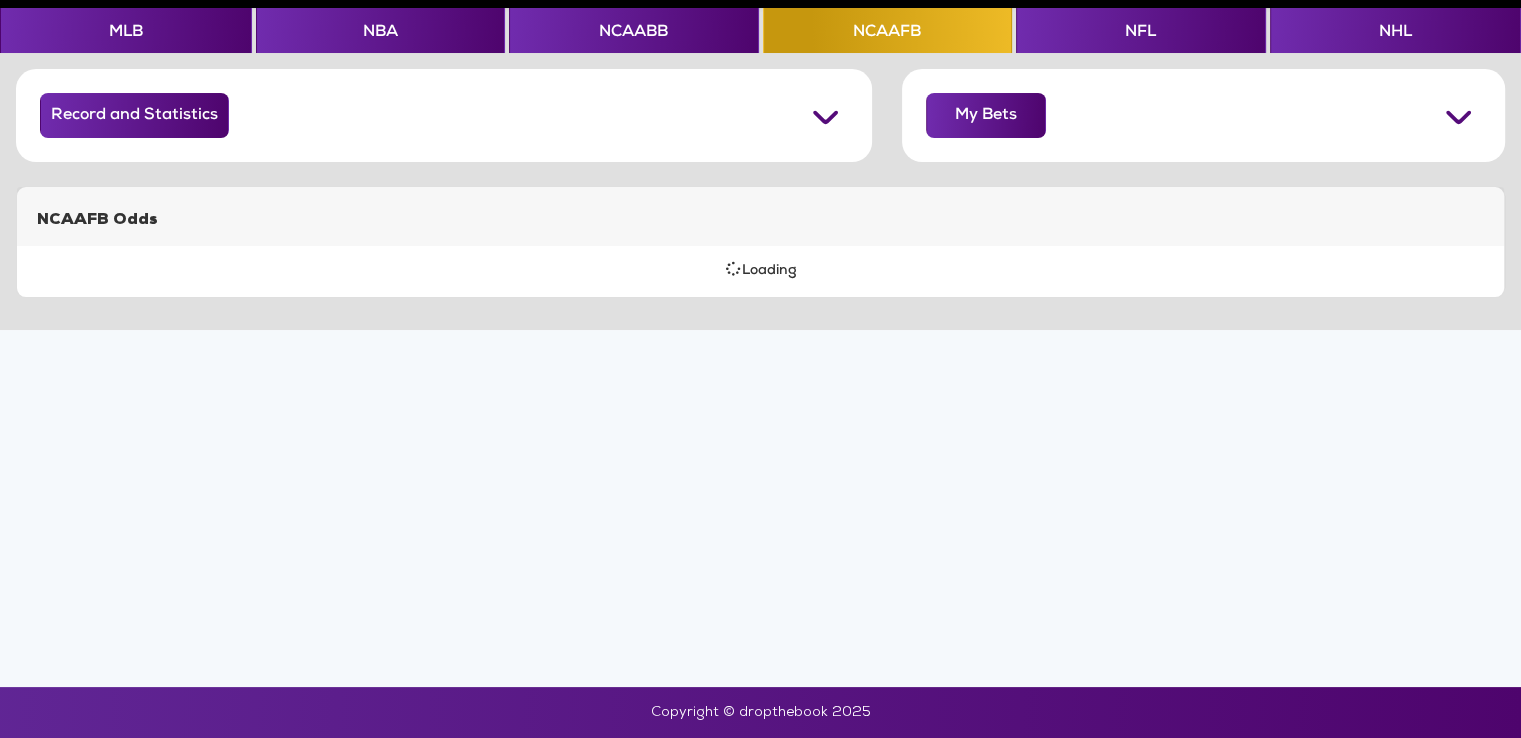 scroll, scrollTop: 932, scrollLeft: 0, axis: vertical 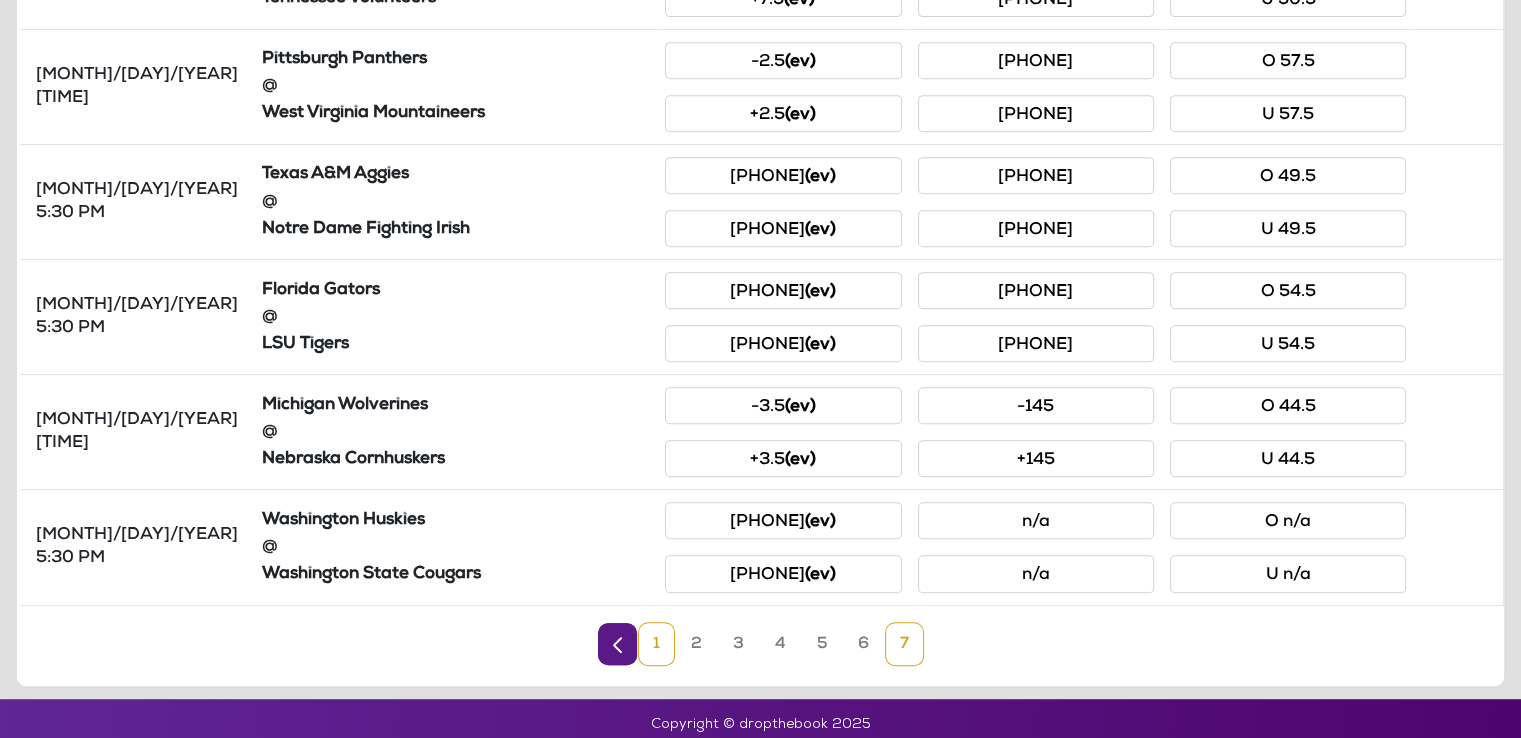 click on "1" 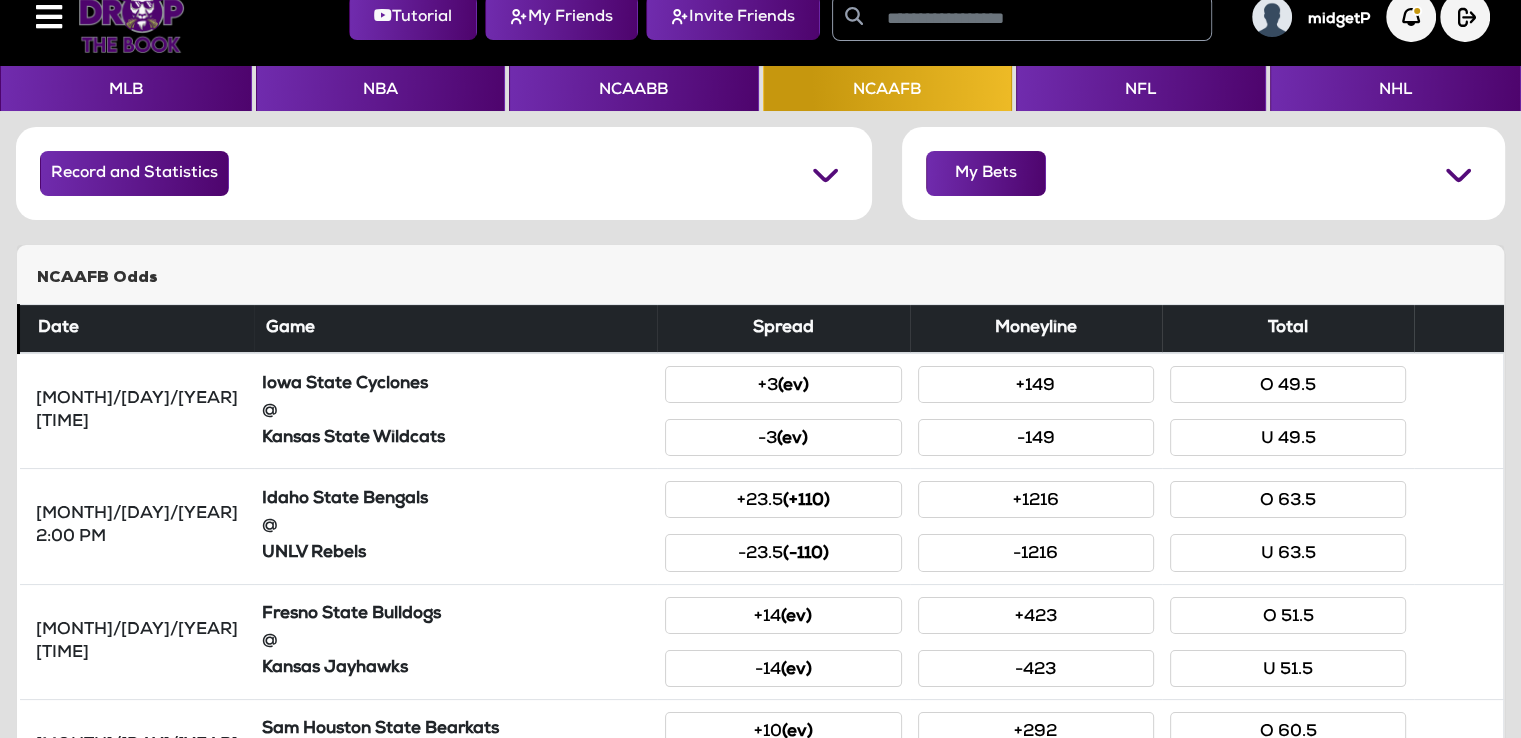 scroll, scrollTop: 0, scrollLeft: 0, axis: both 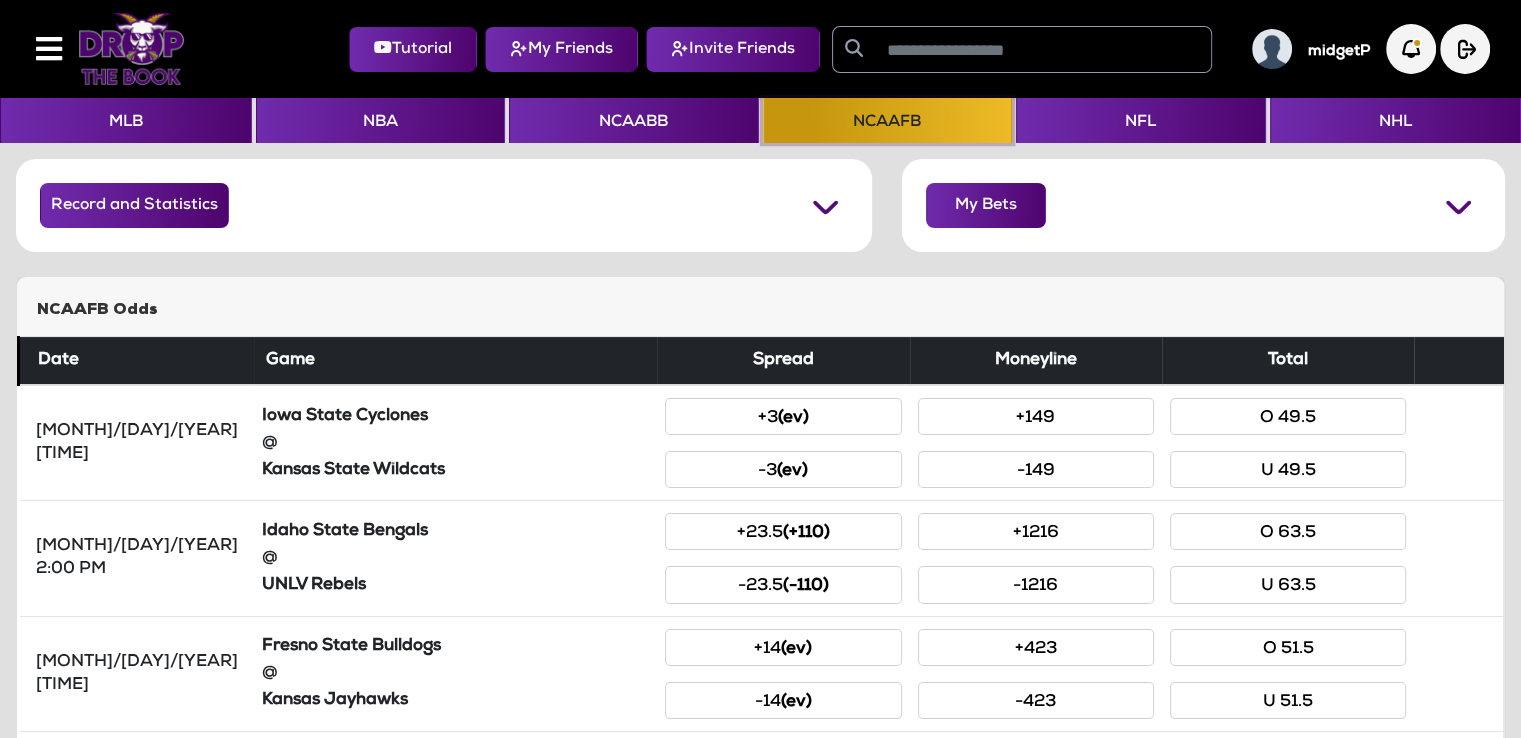 click on "NCAAFB" 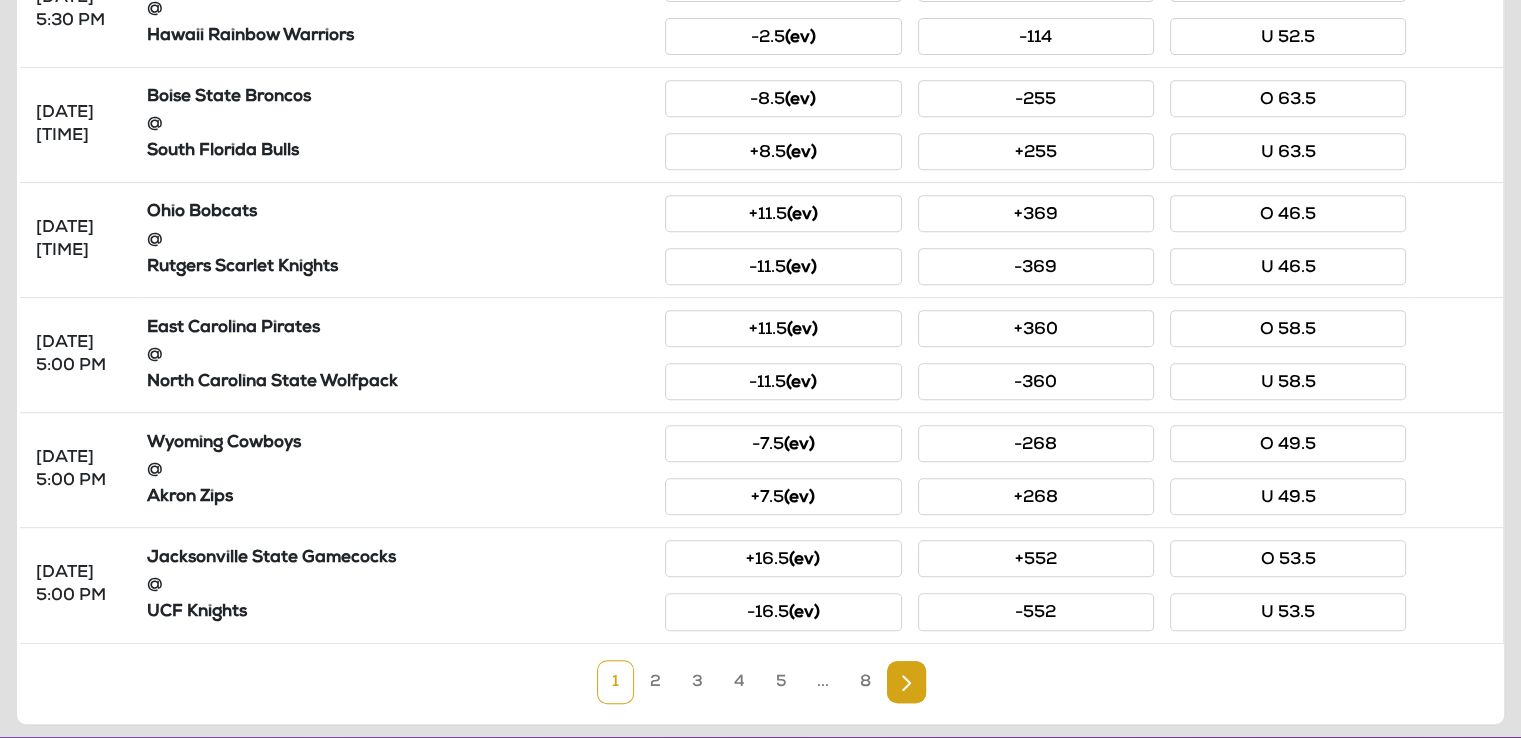 scroll, scrollTop: 932, scrollLeft: 0, axis: vertical 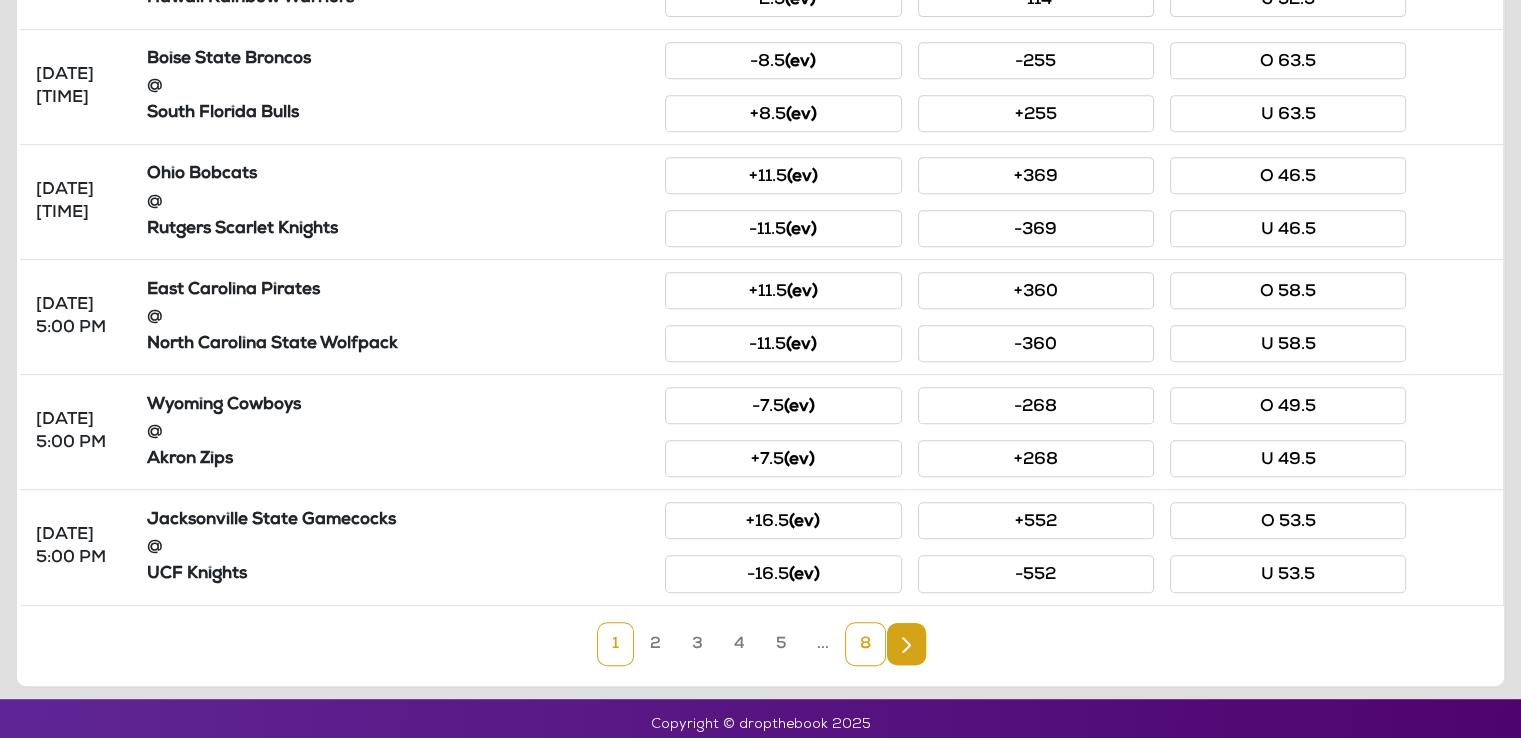 click on "8" 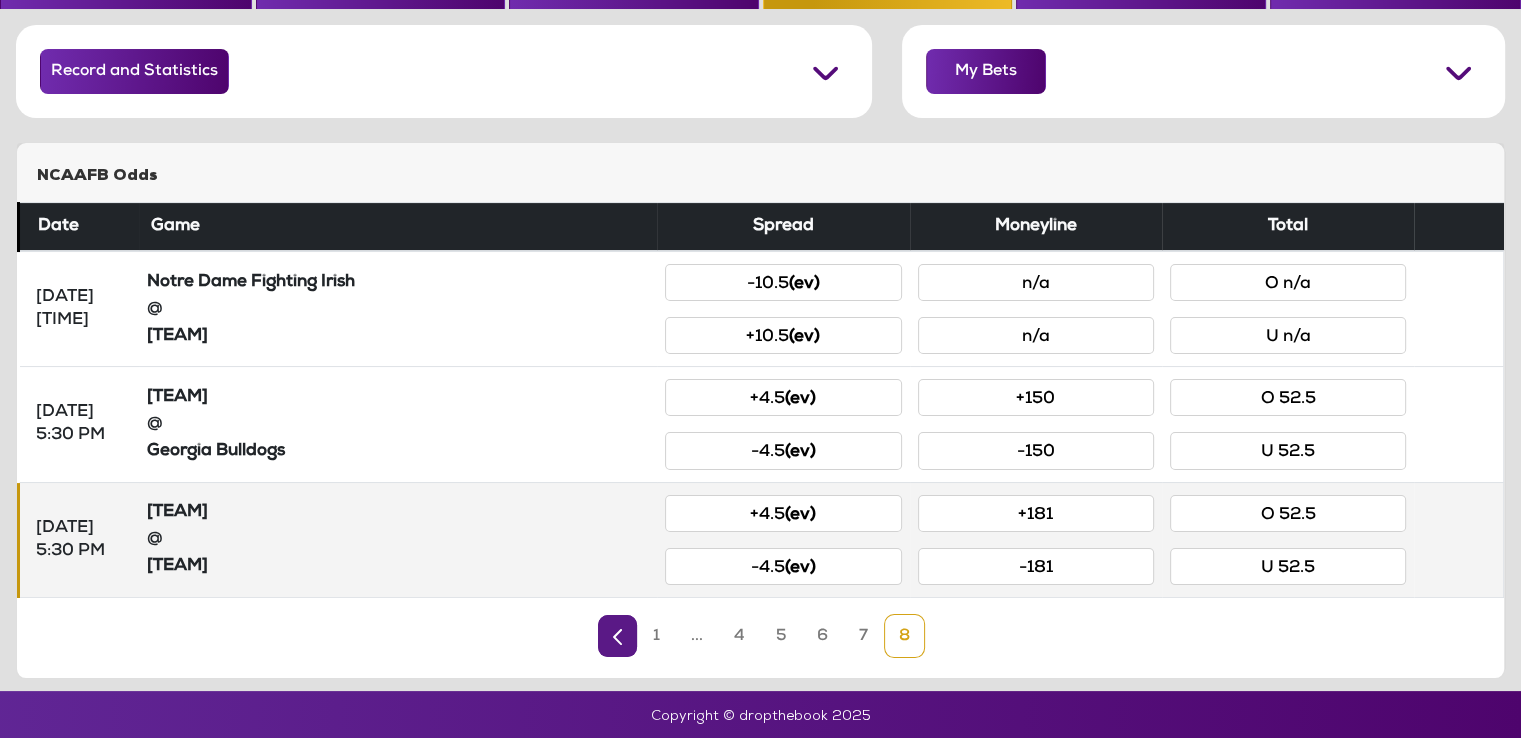 click on "[DATE]   [TIME]" 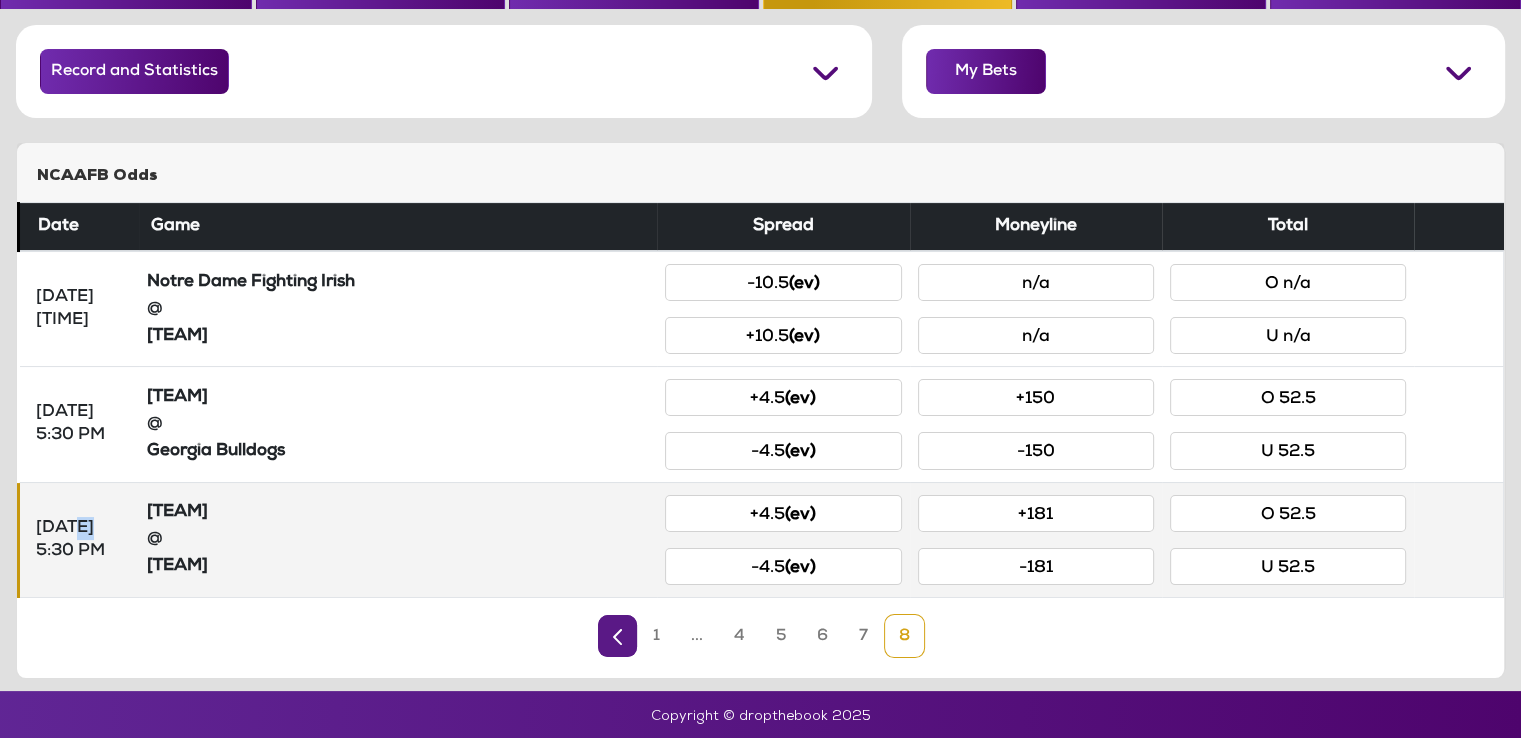 click on "[DATE]   [TIME]" 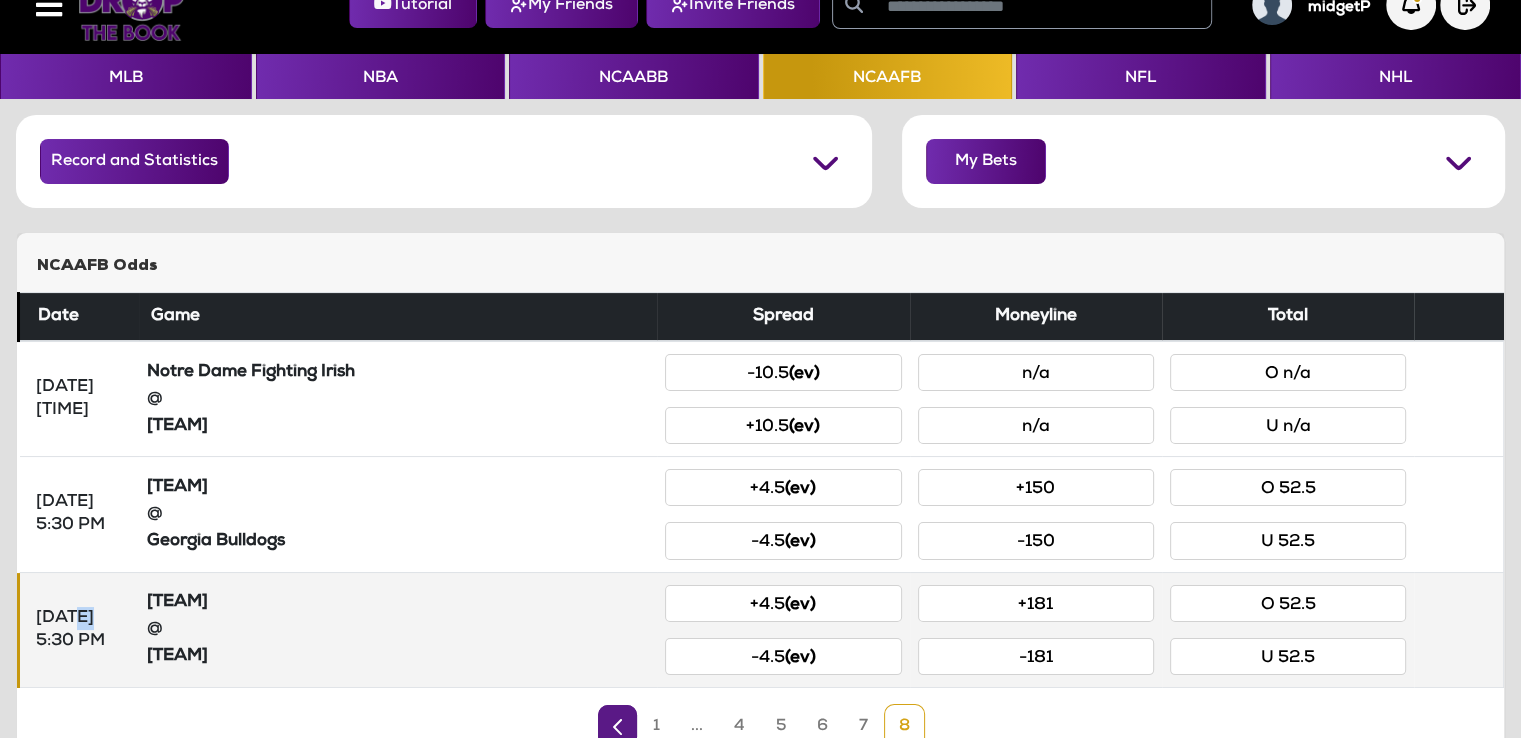 scroll, scrollTop: 0, scrollLeft: 0, axis: both 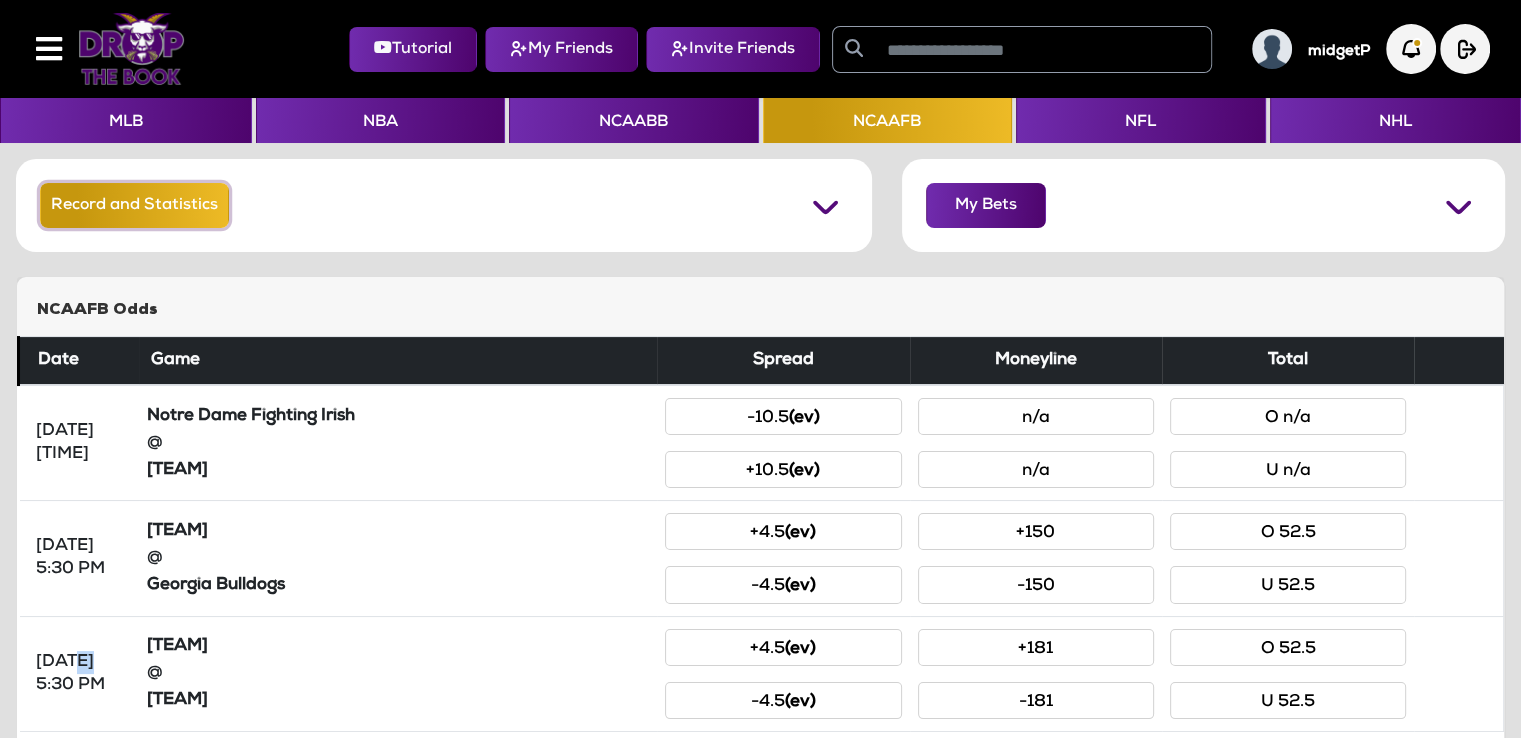 click on "Record and Statistics" 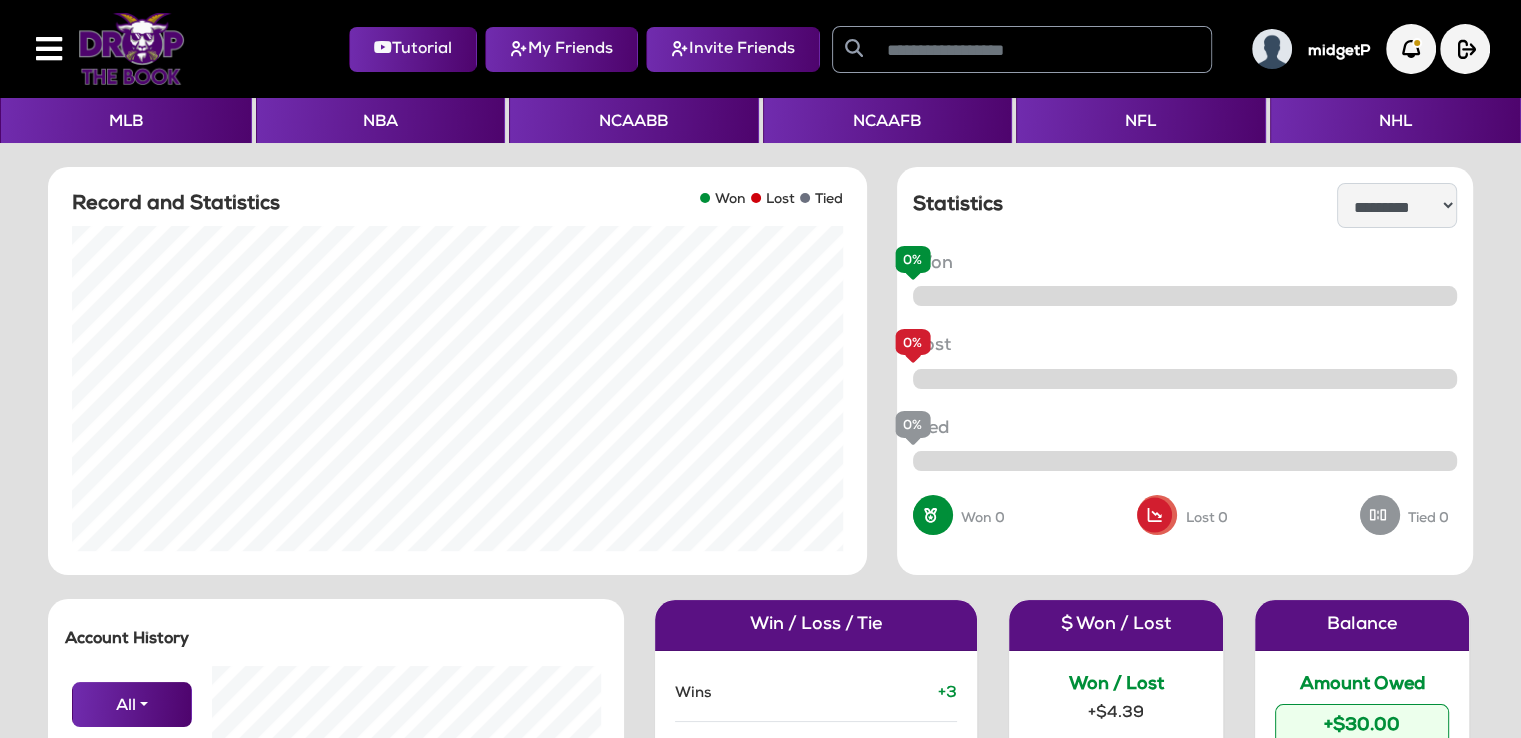 scroll, scrollTop: 999592, scrollLeft: 999181, axis: both 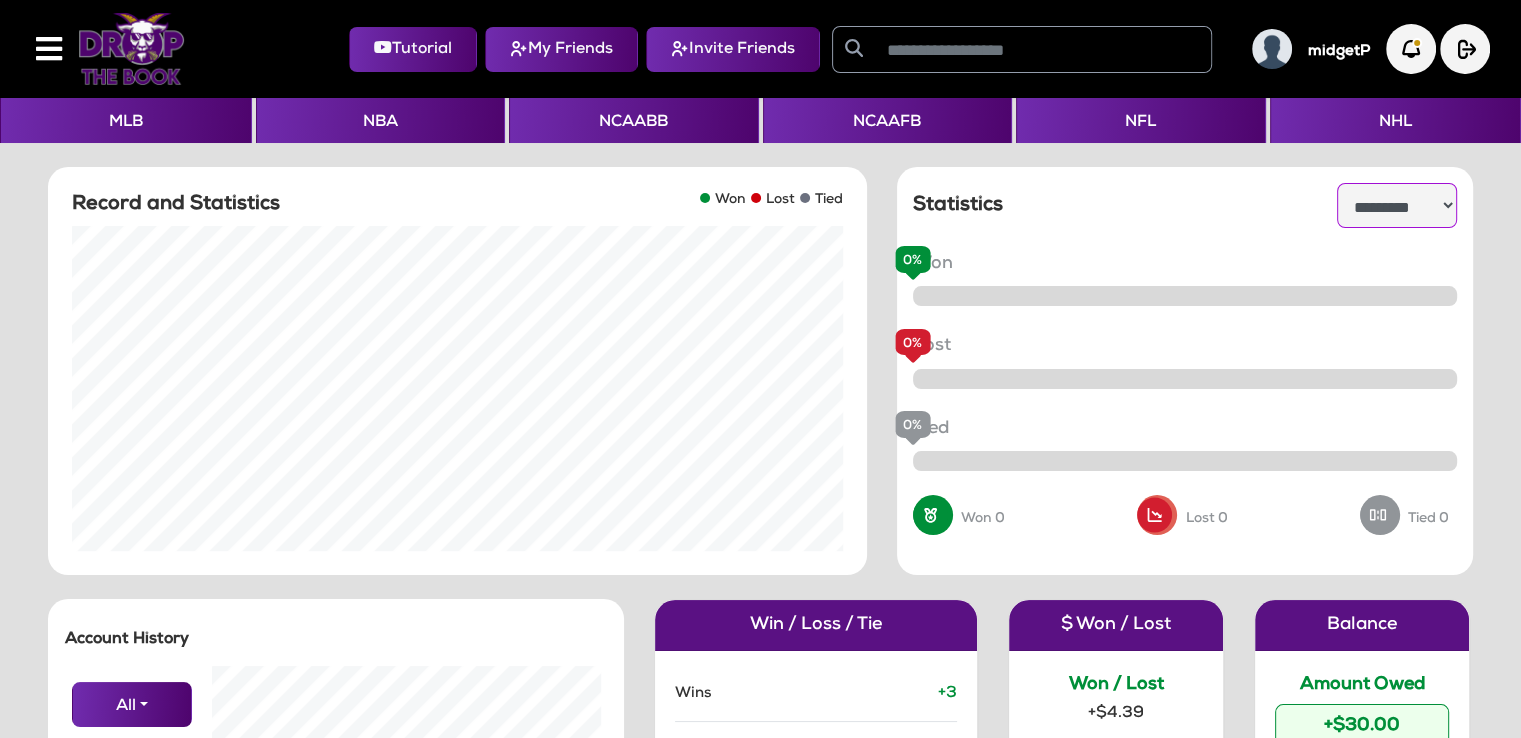 click on "**********" 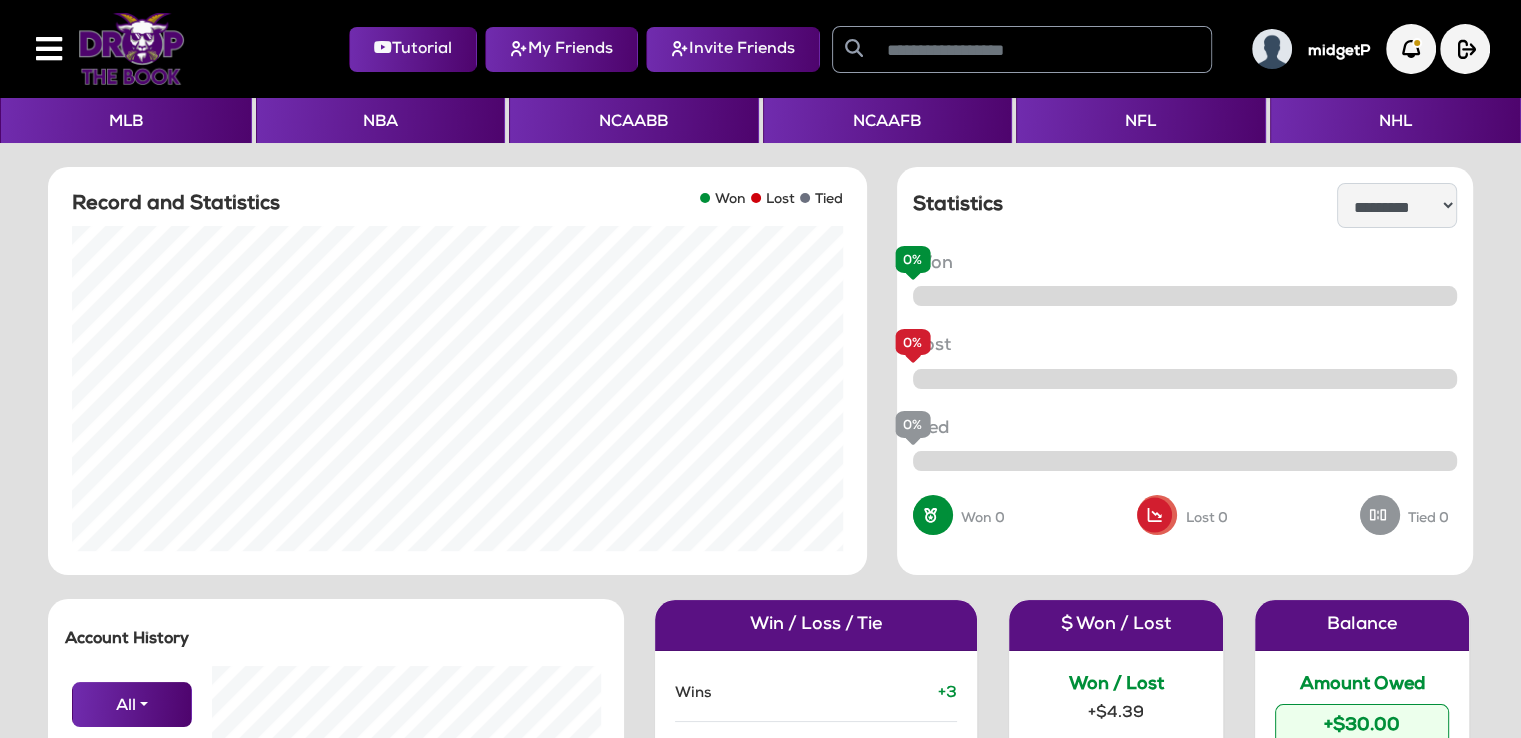 click on "Won" 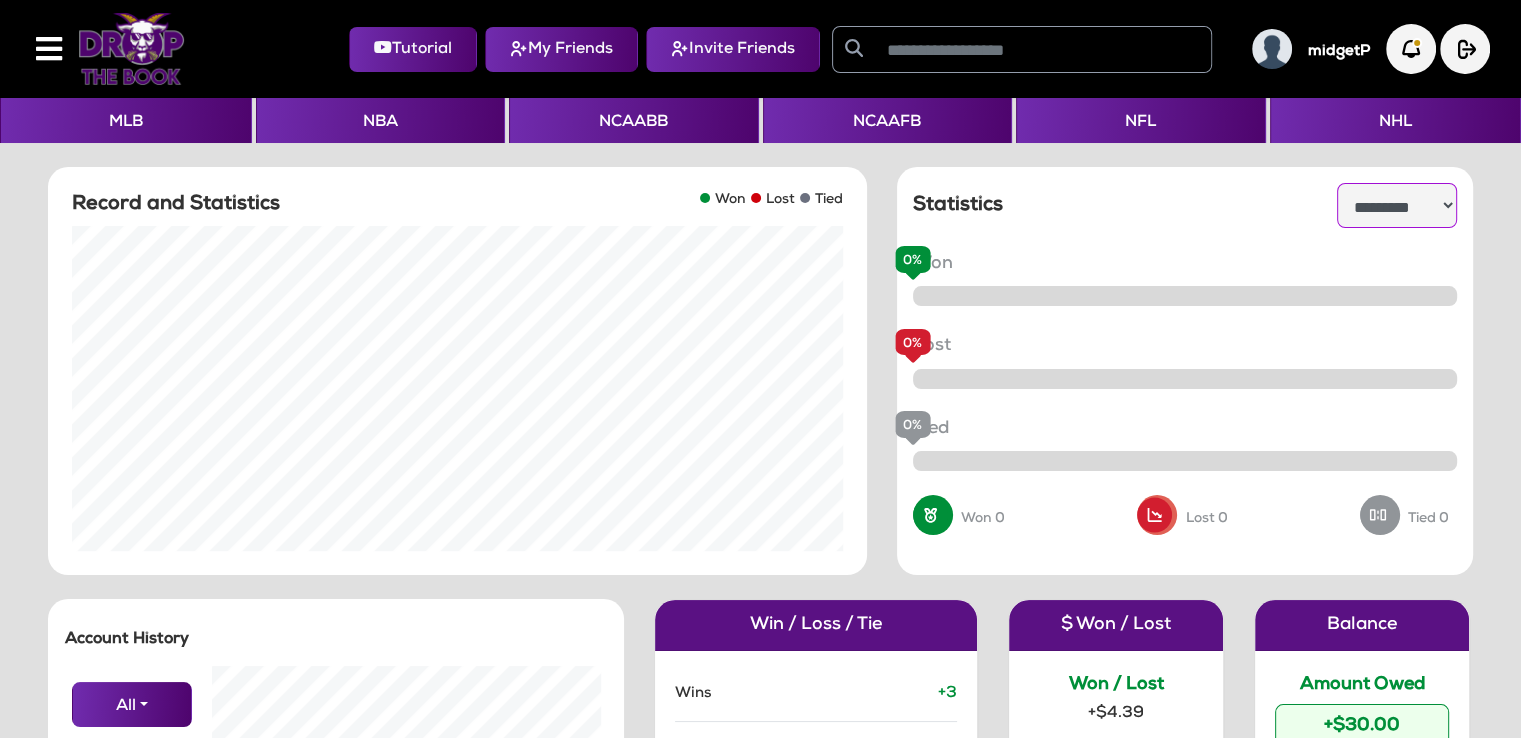 click on "**********" 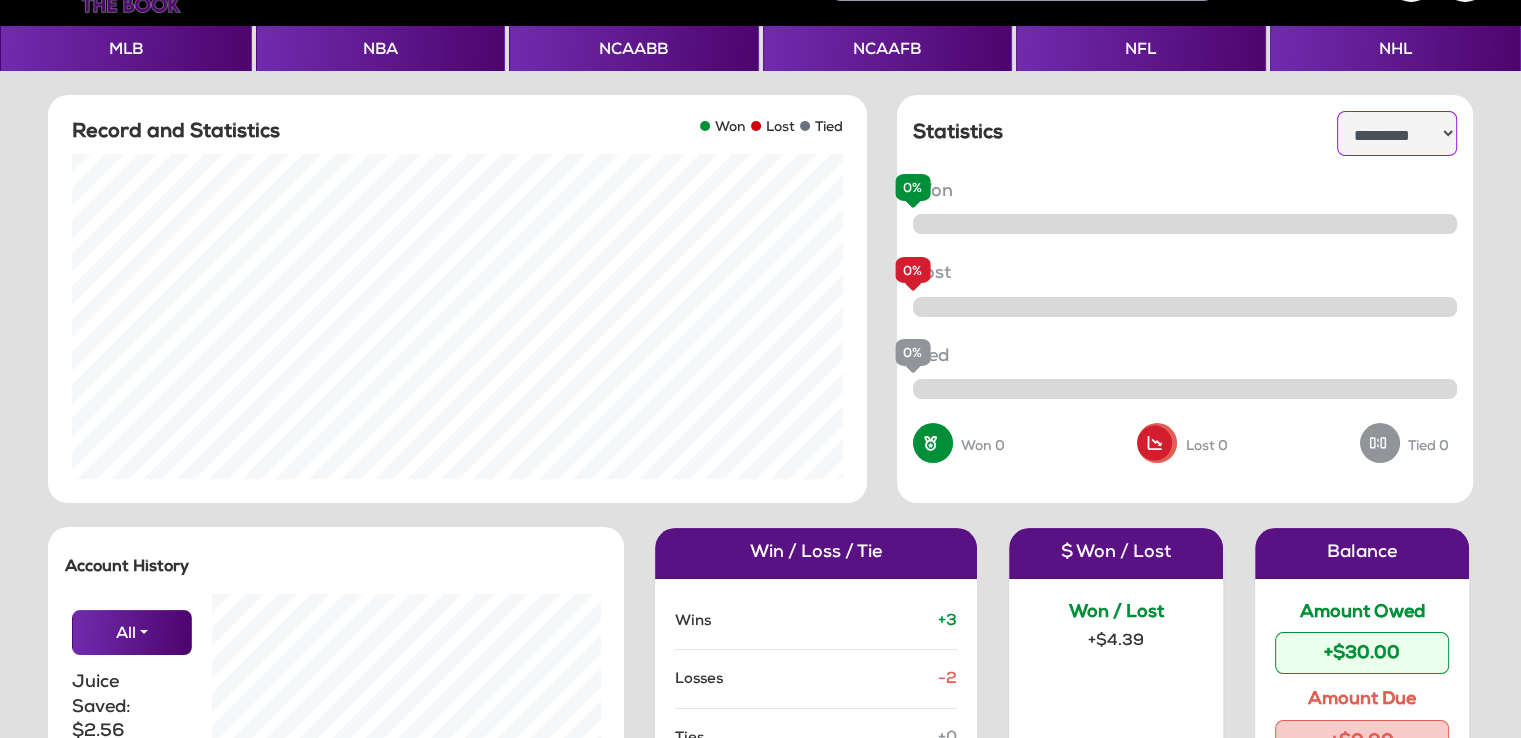 scroll, scrollTop: 0, scrollLeft: 0, axis: both 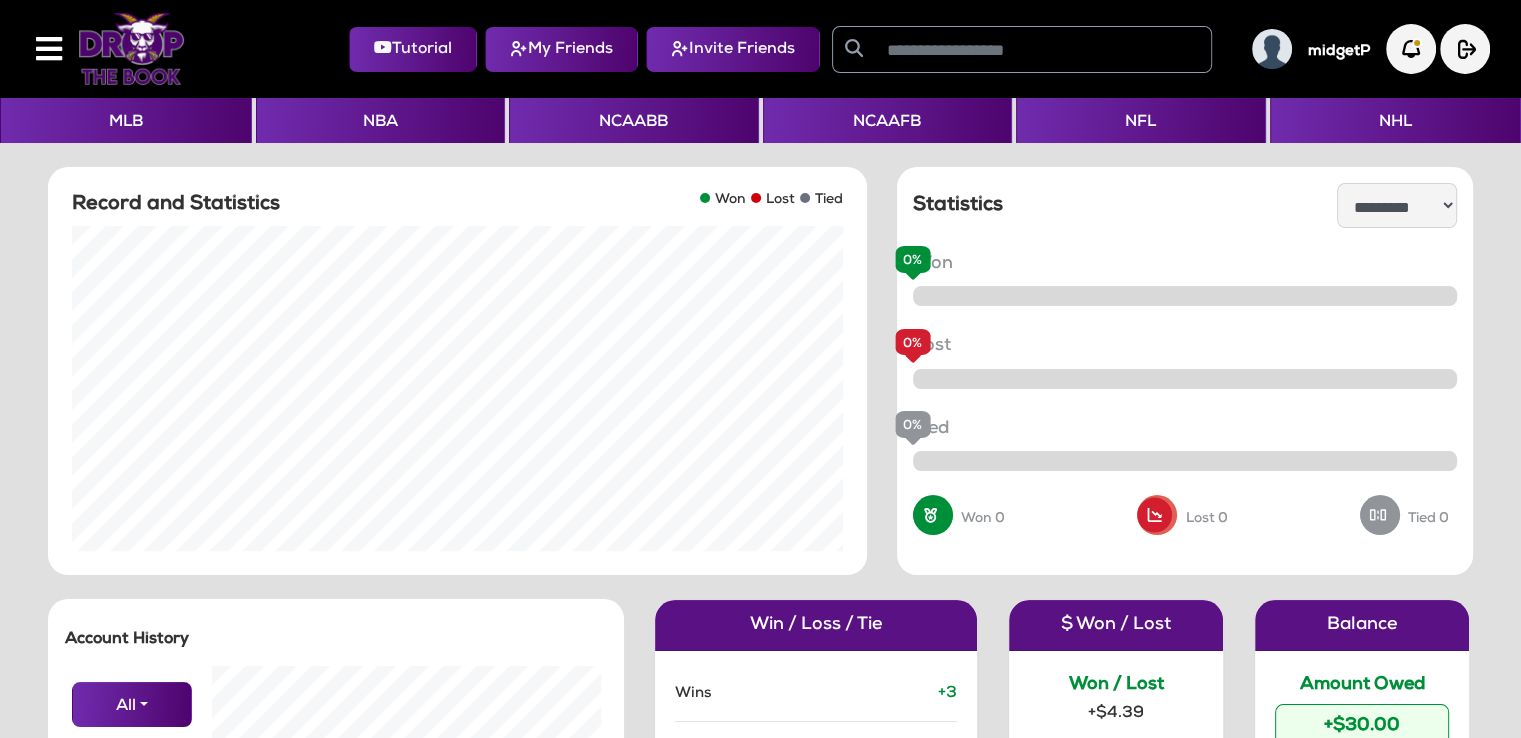 click 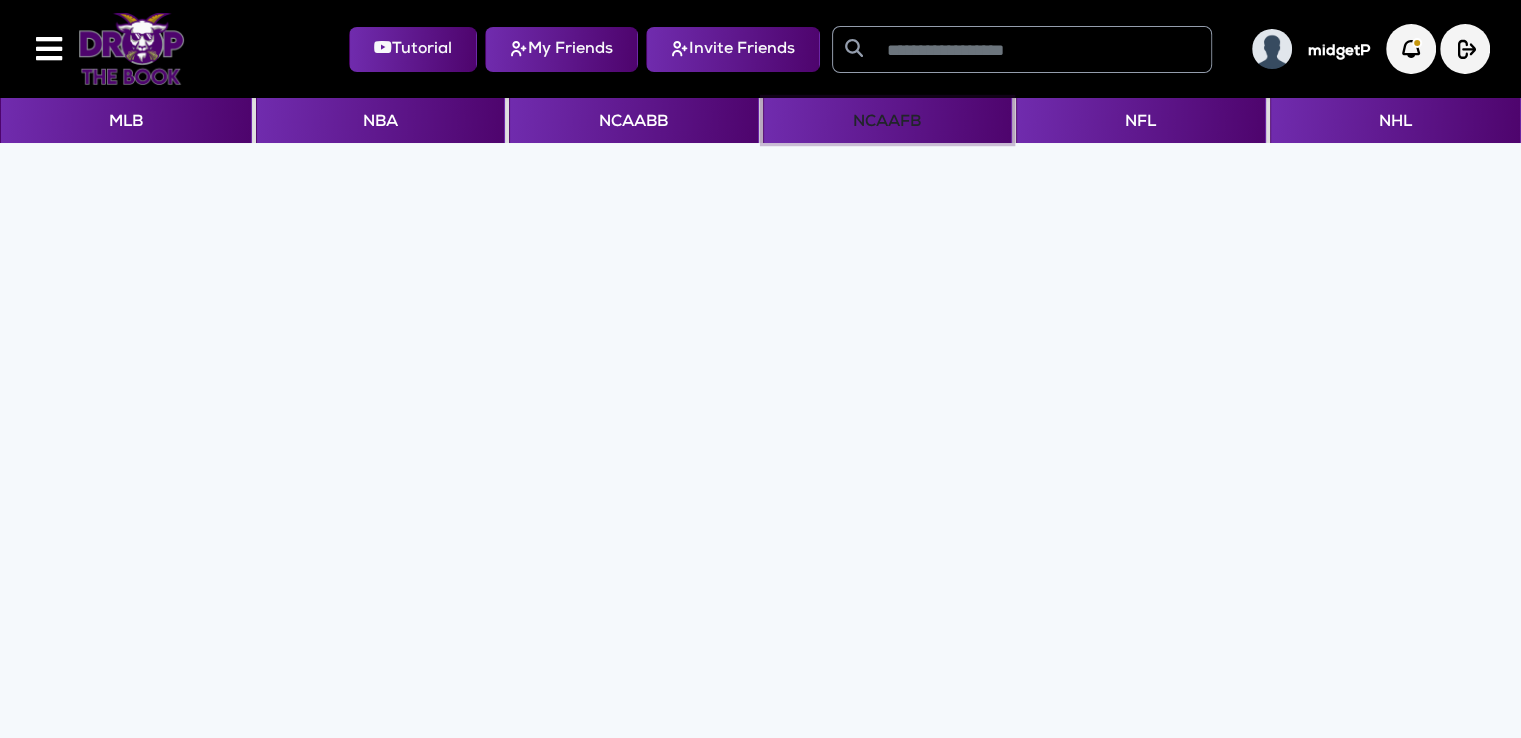 click on "NCAAFB" 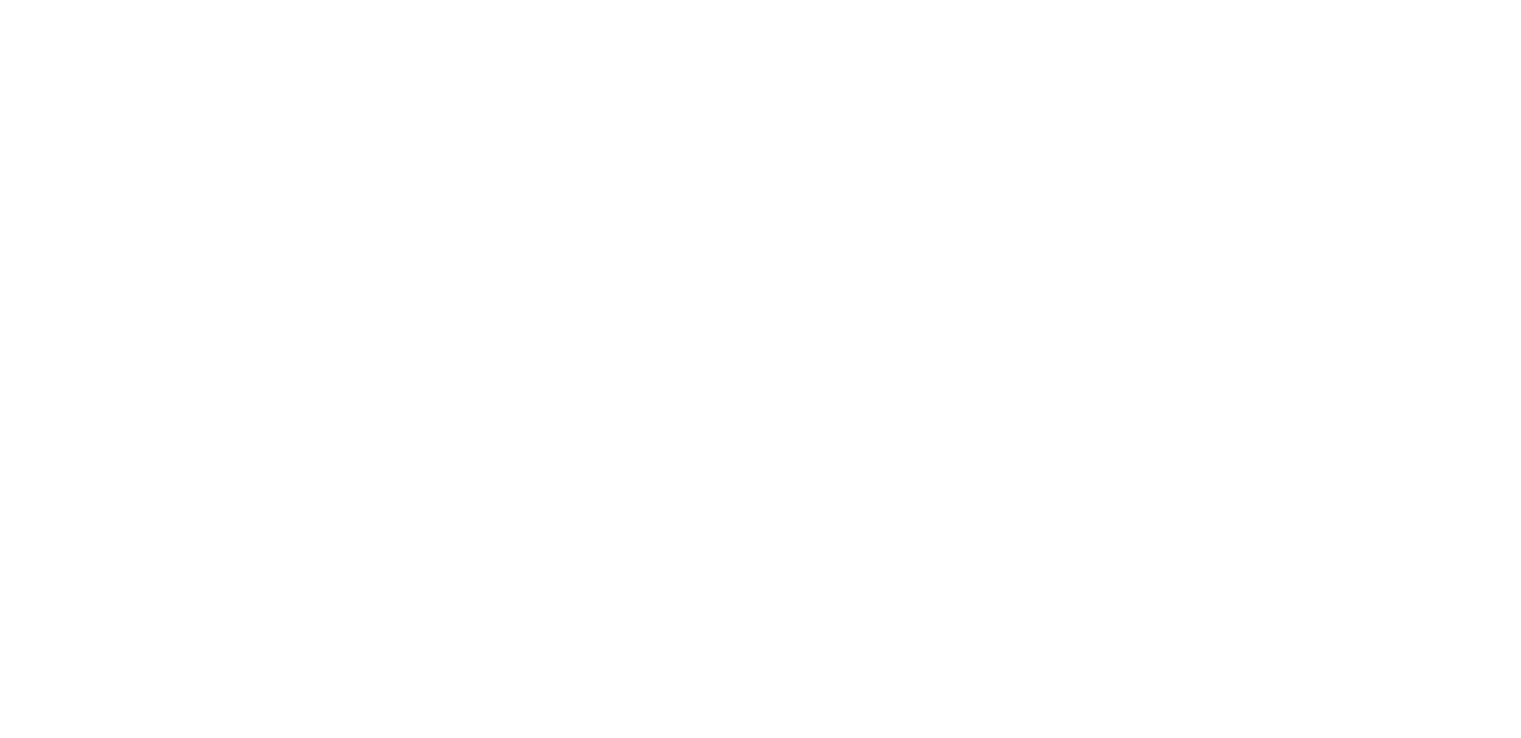 scroll, scrollTop: 0, scrollLeft: 0, axis: both 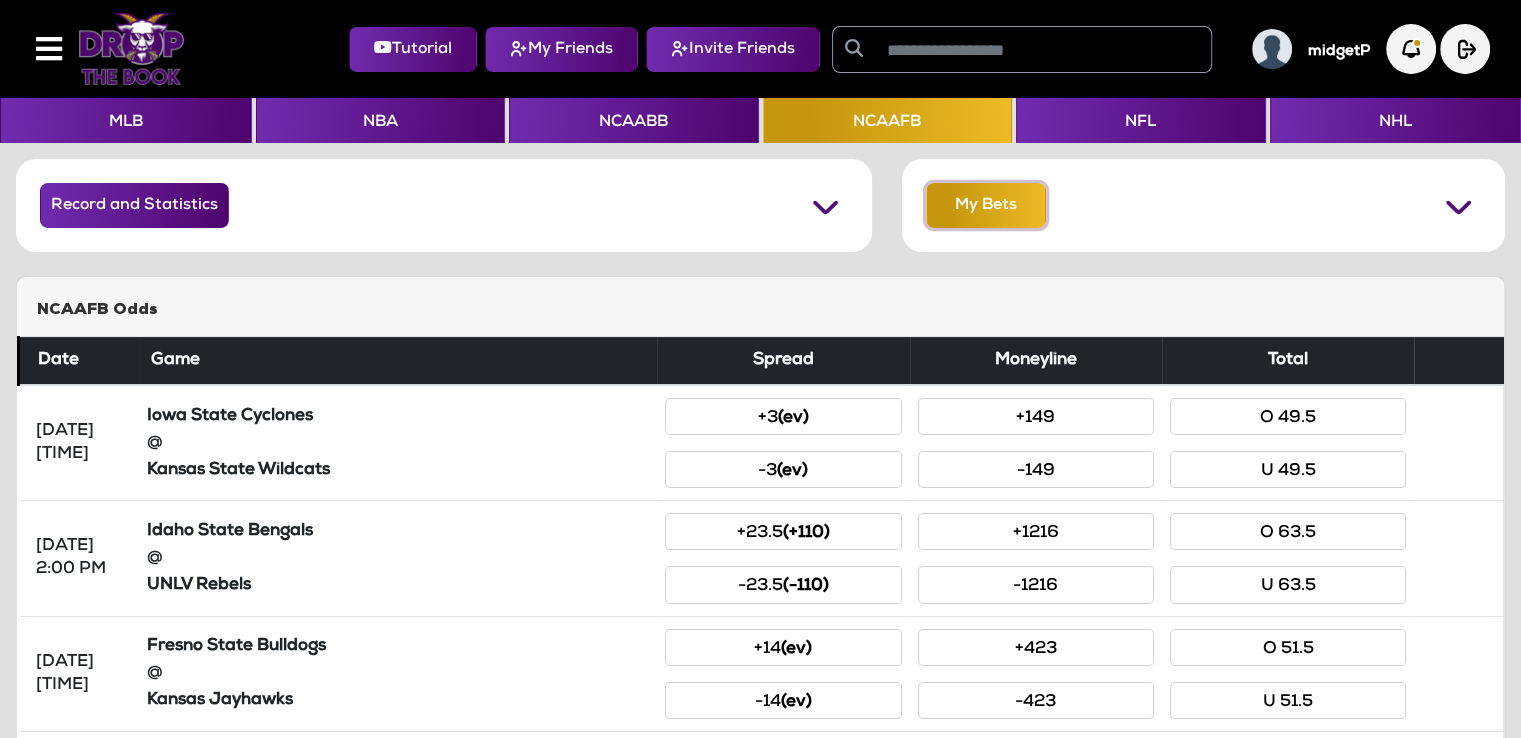 click on "My Bets" 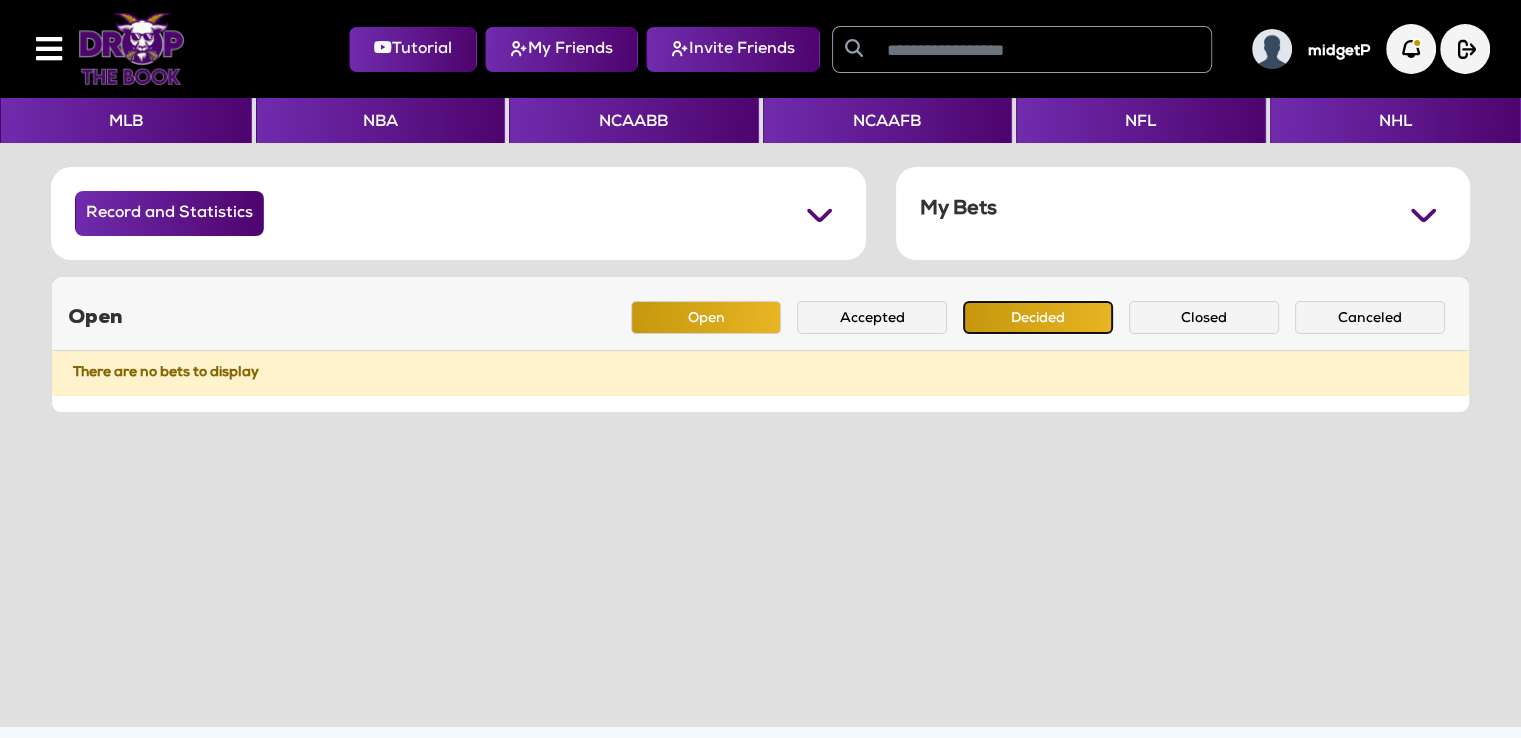 click on "Decided" 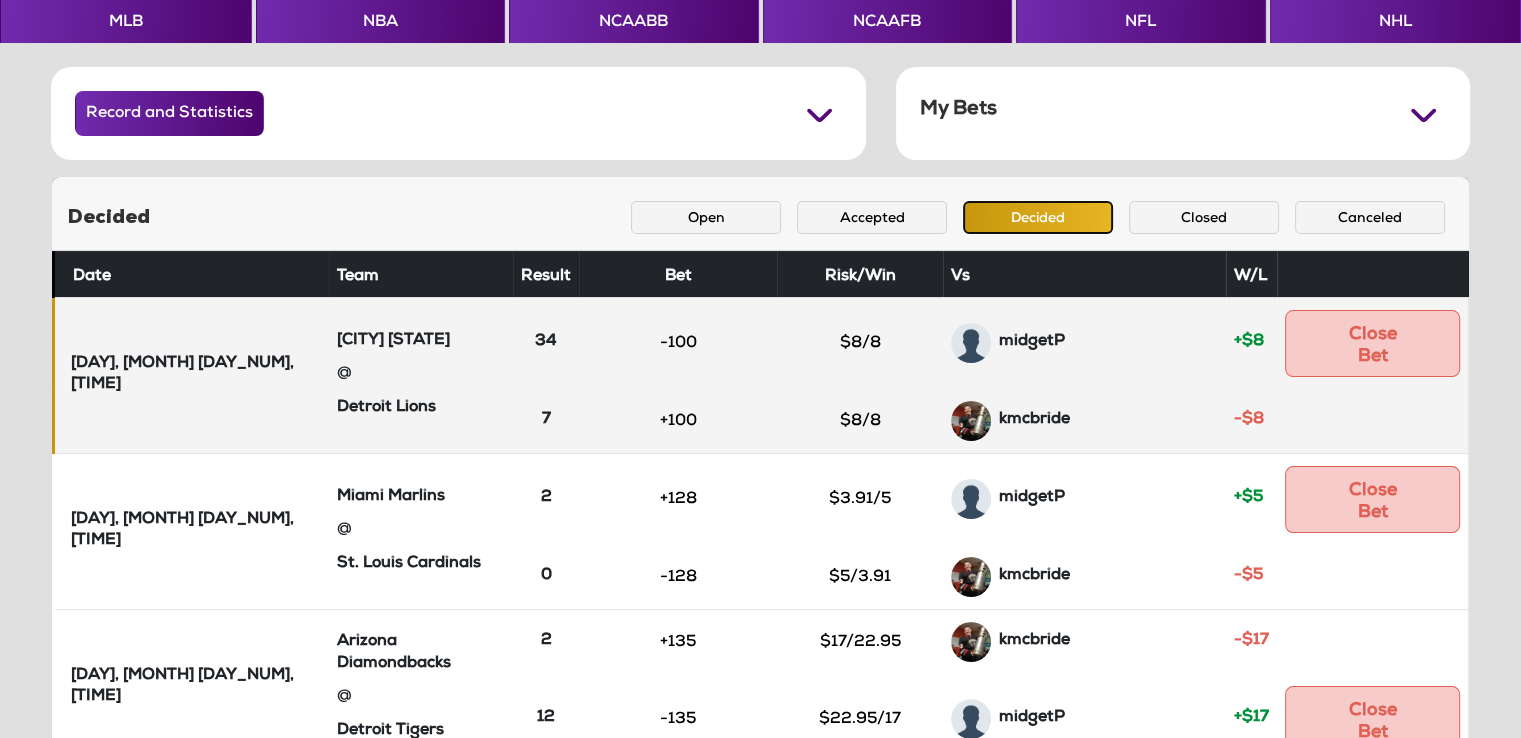 scroll, scrollTop: 195, scrollLeft: 0, axis: vertical 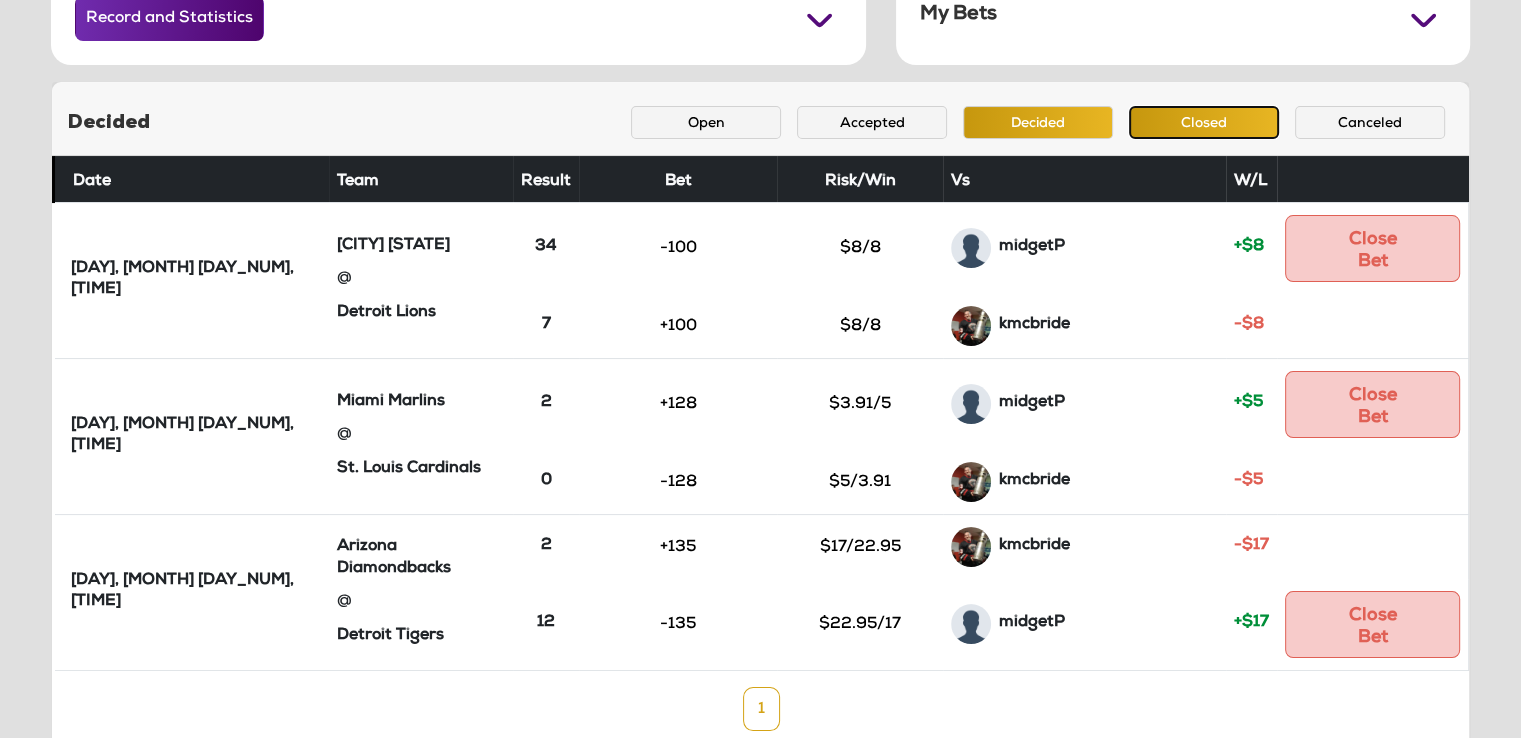 click on "Closed" 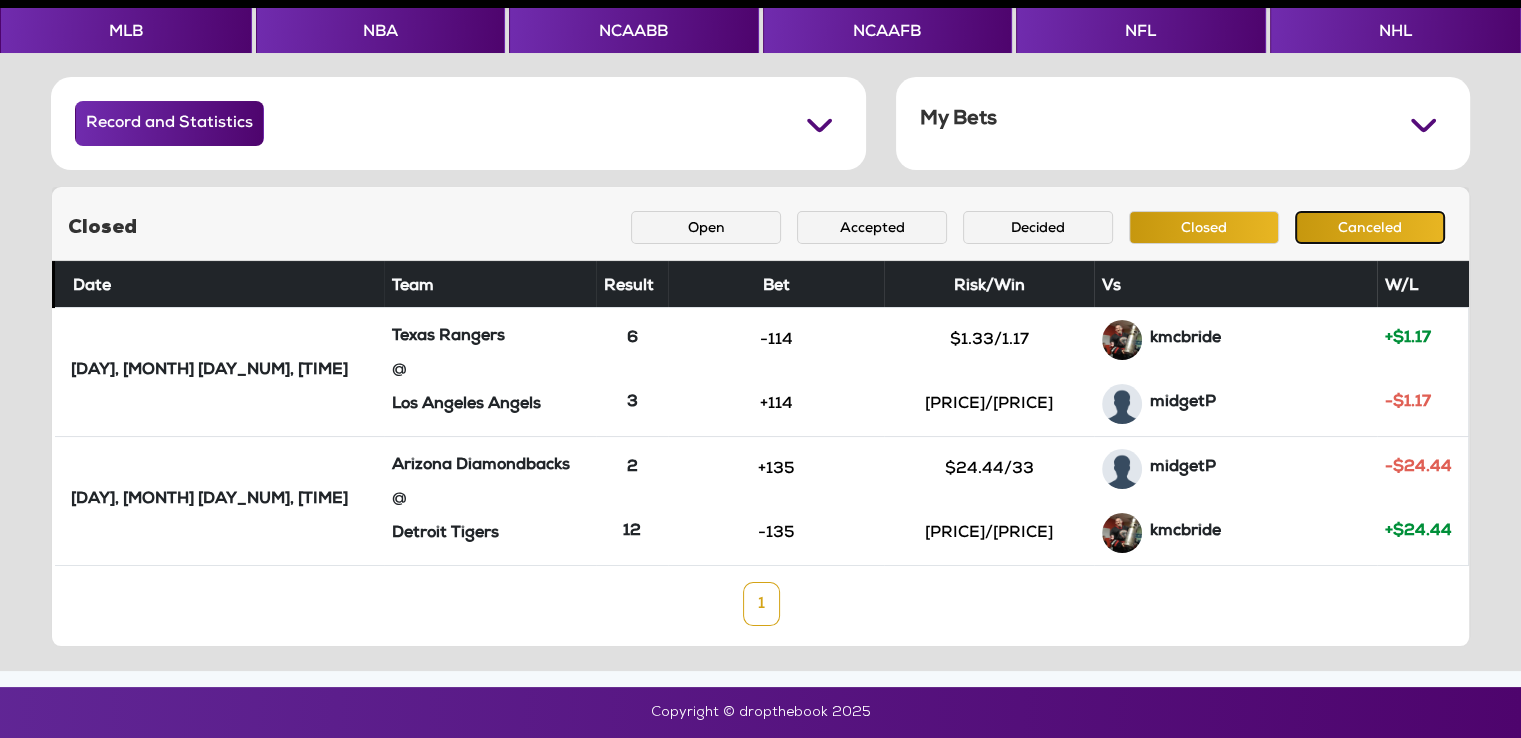 click on "Canceled" 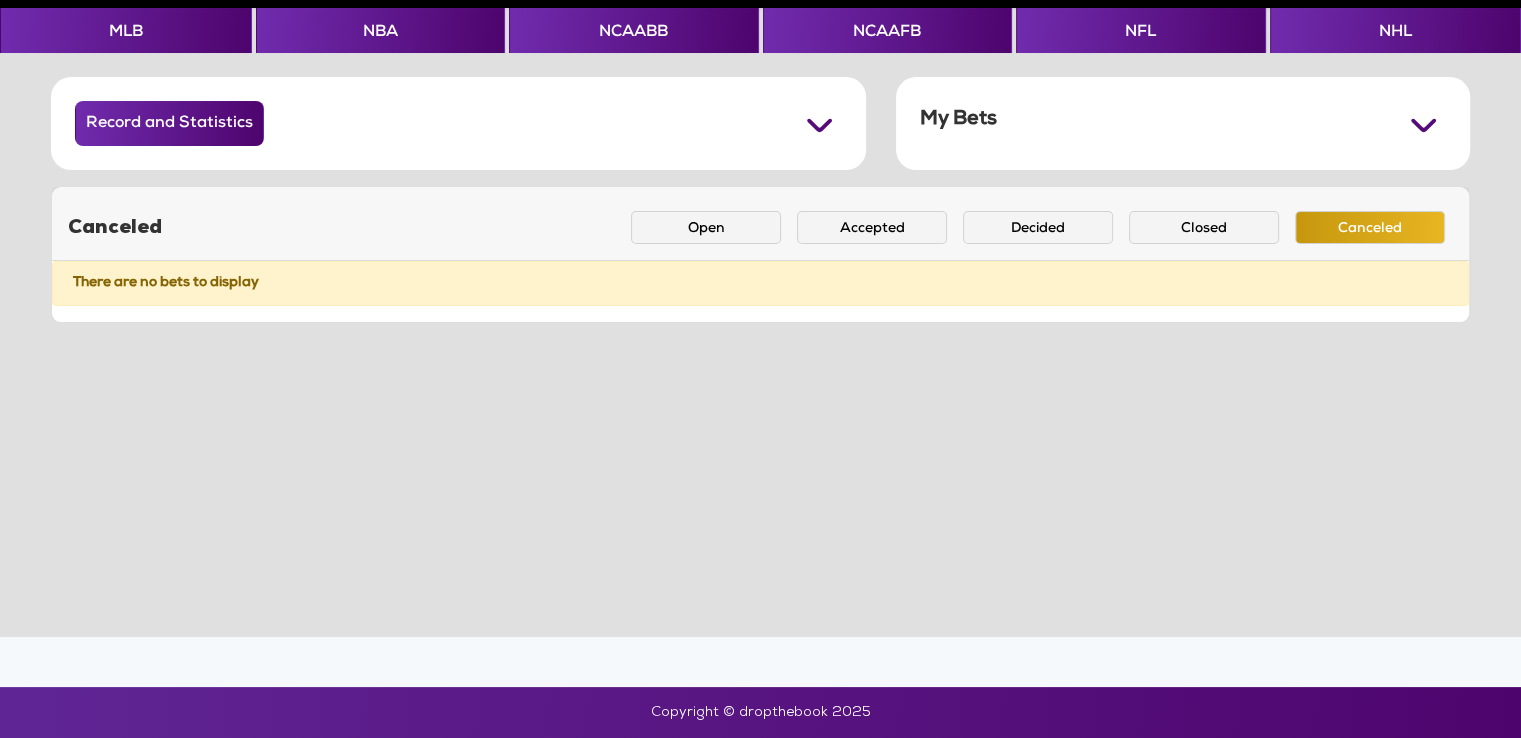 click on "Canceled  Open   Accepted   Decided   Closed   Canceled" 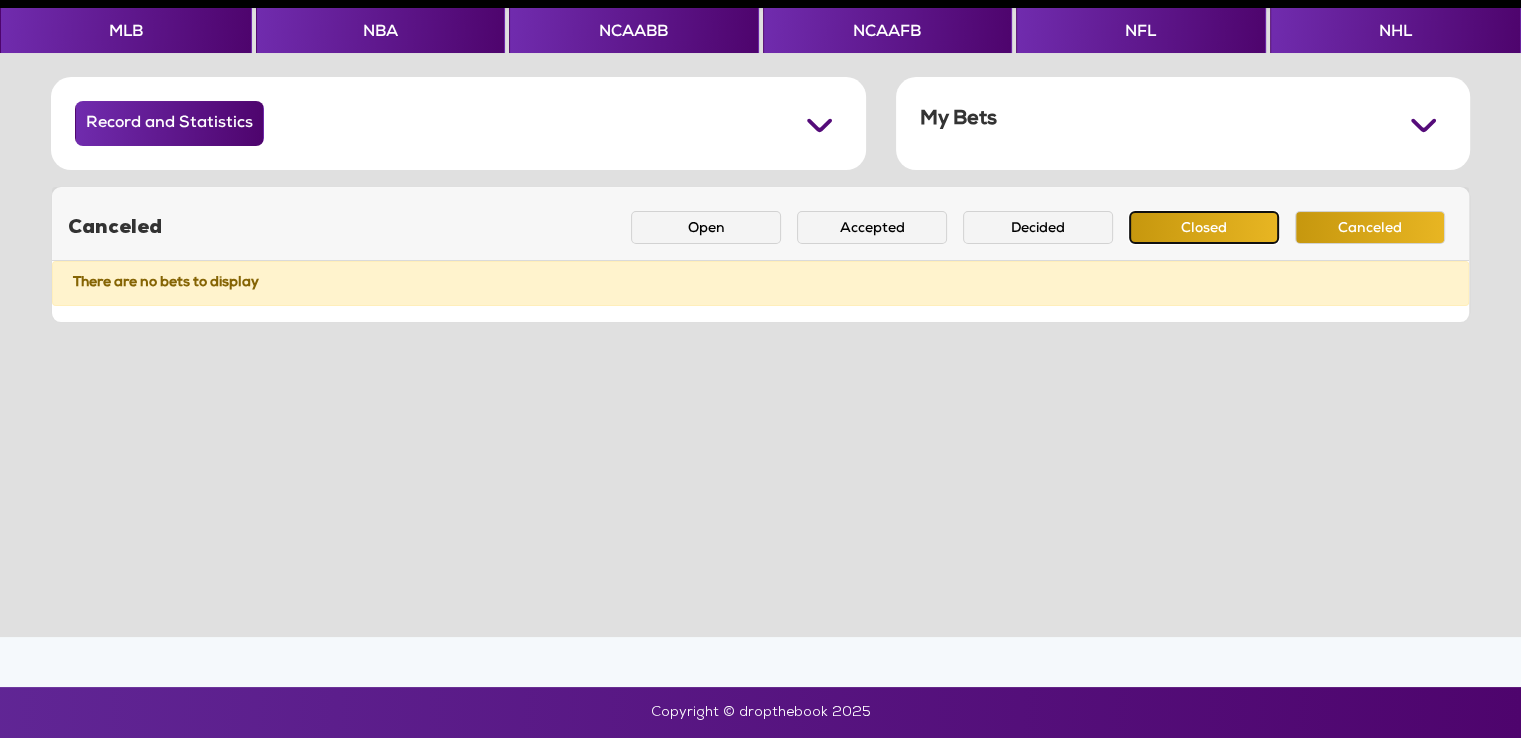click on "Closed" 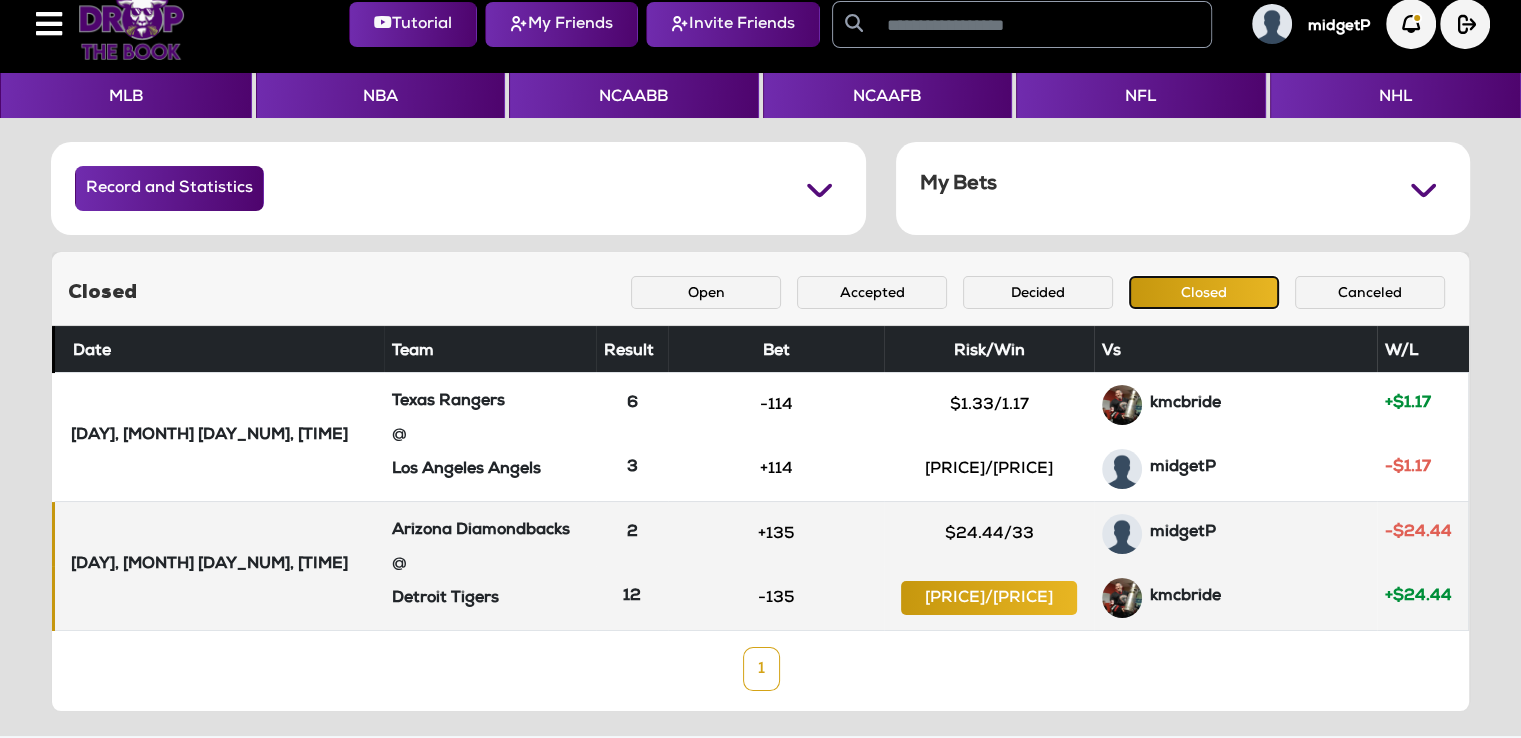 scroll, scrollTop: 0, scrollLeft: 0, axis: both 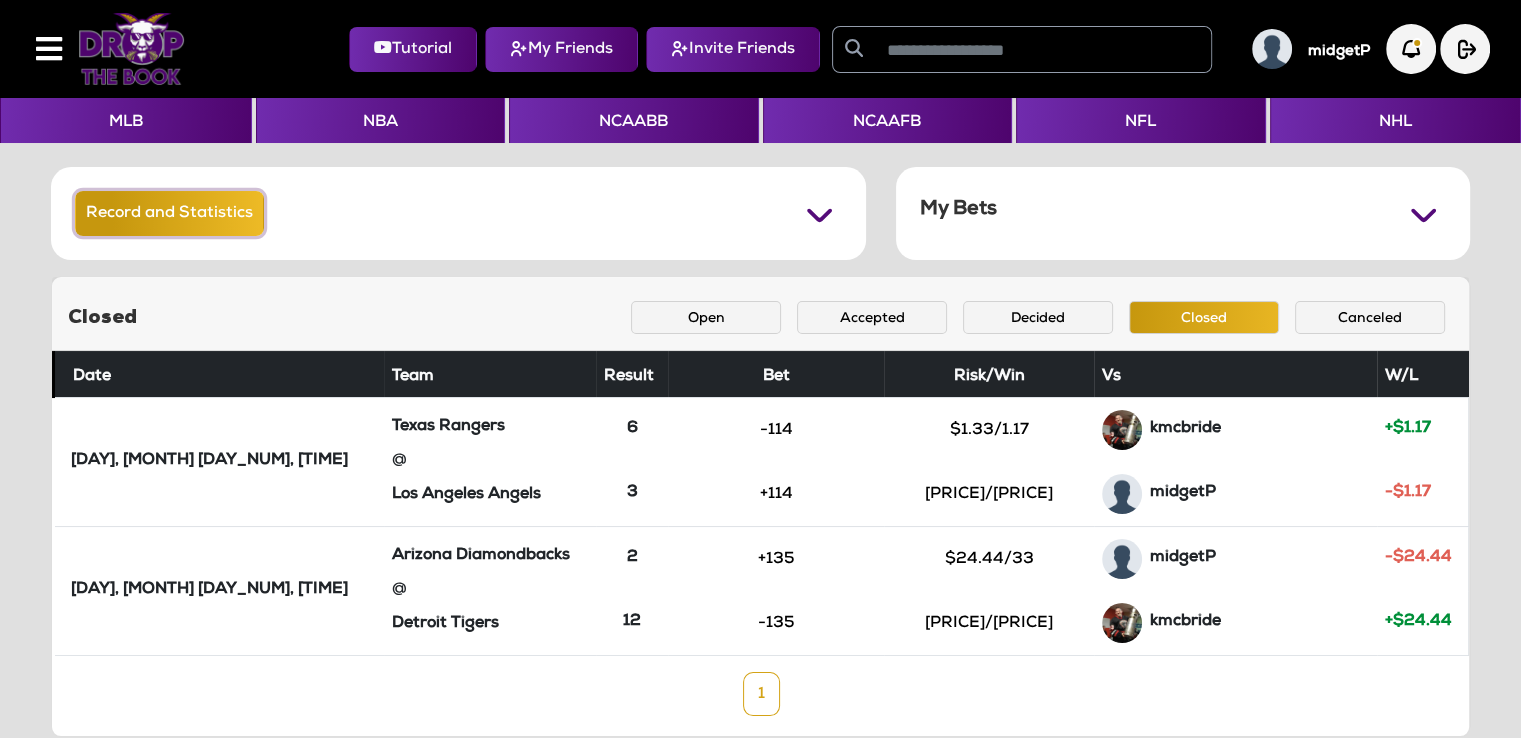 click on "Record and Statistics" 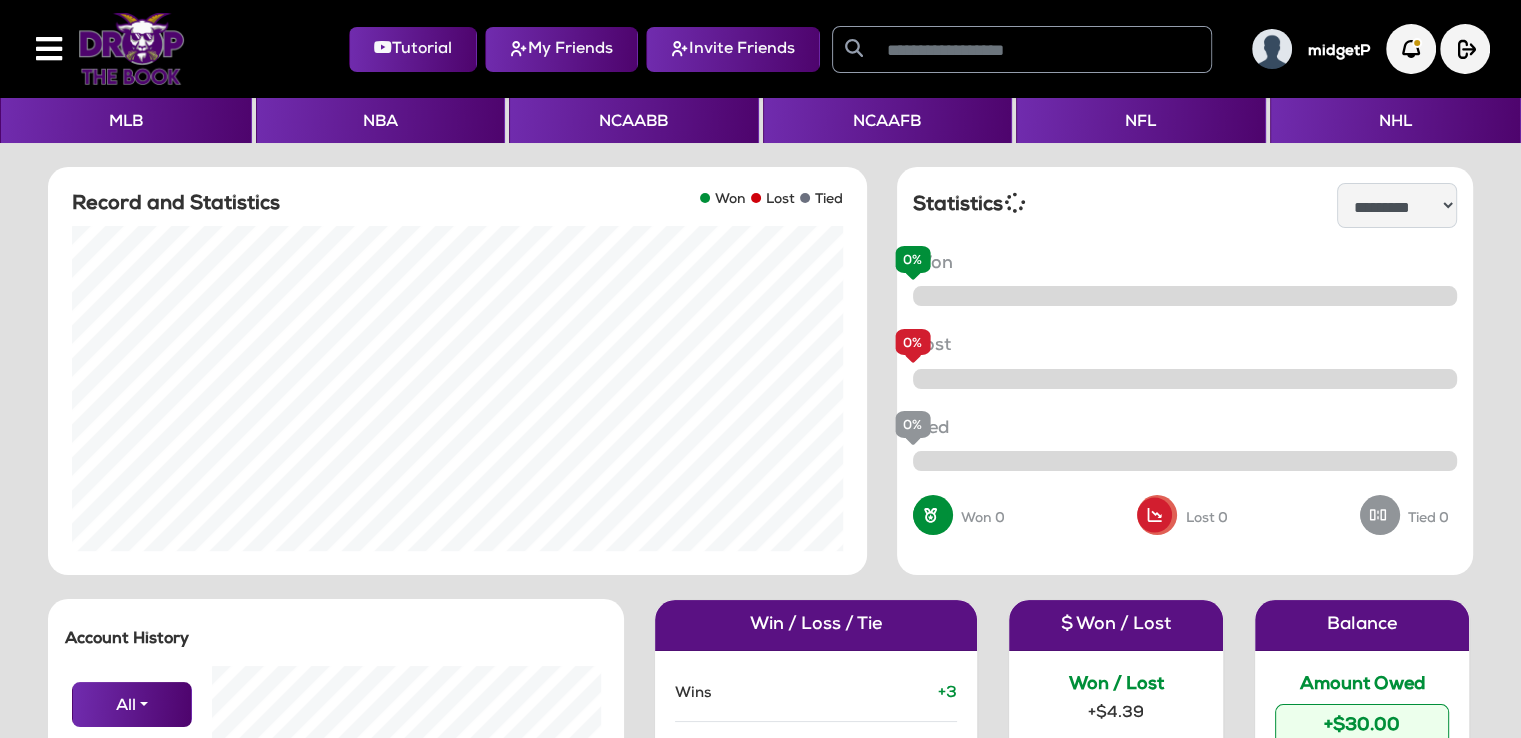 scroll, scrollTop: 999592, scrollLeft: 999181, axis: both 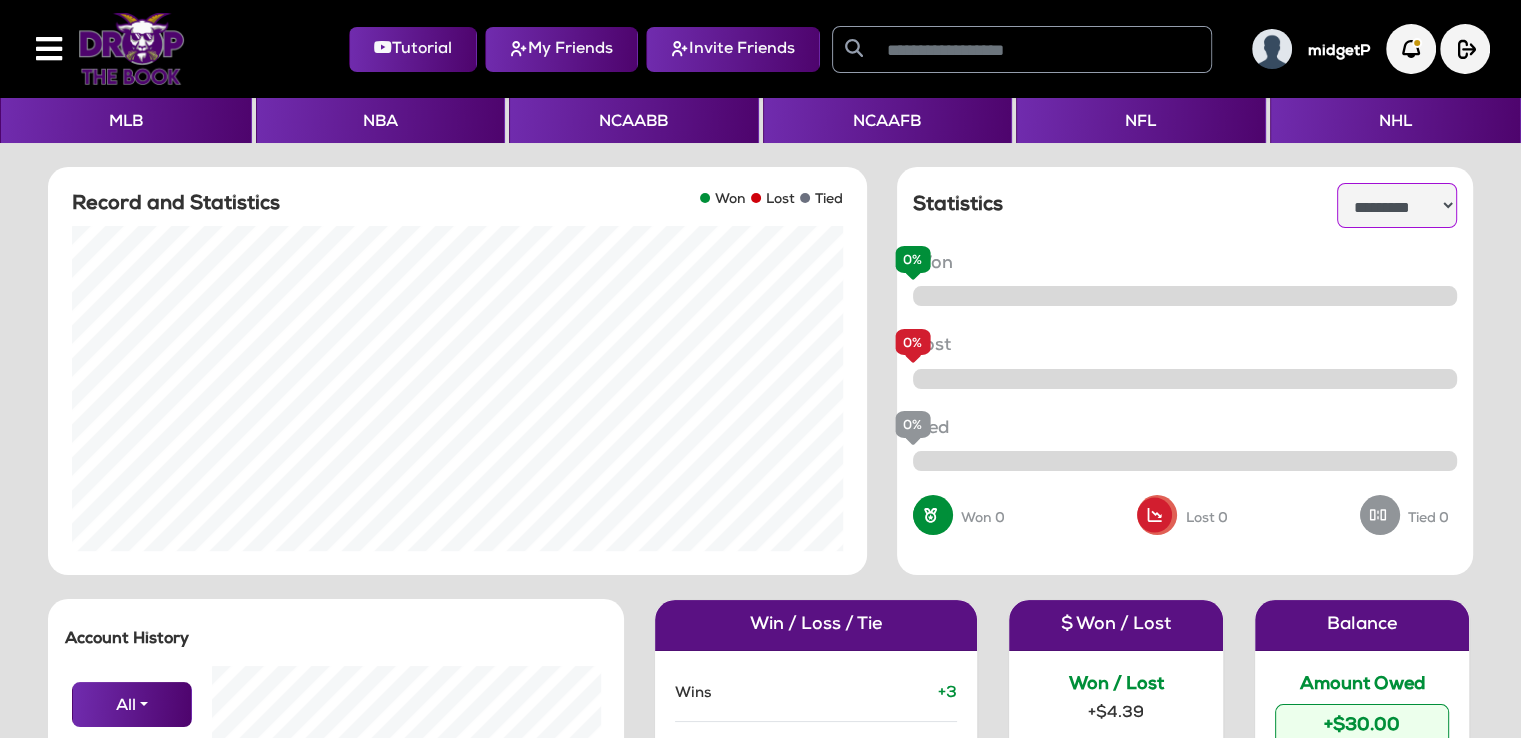 click on "**********" 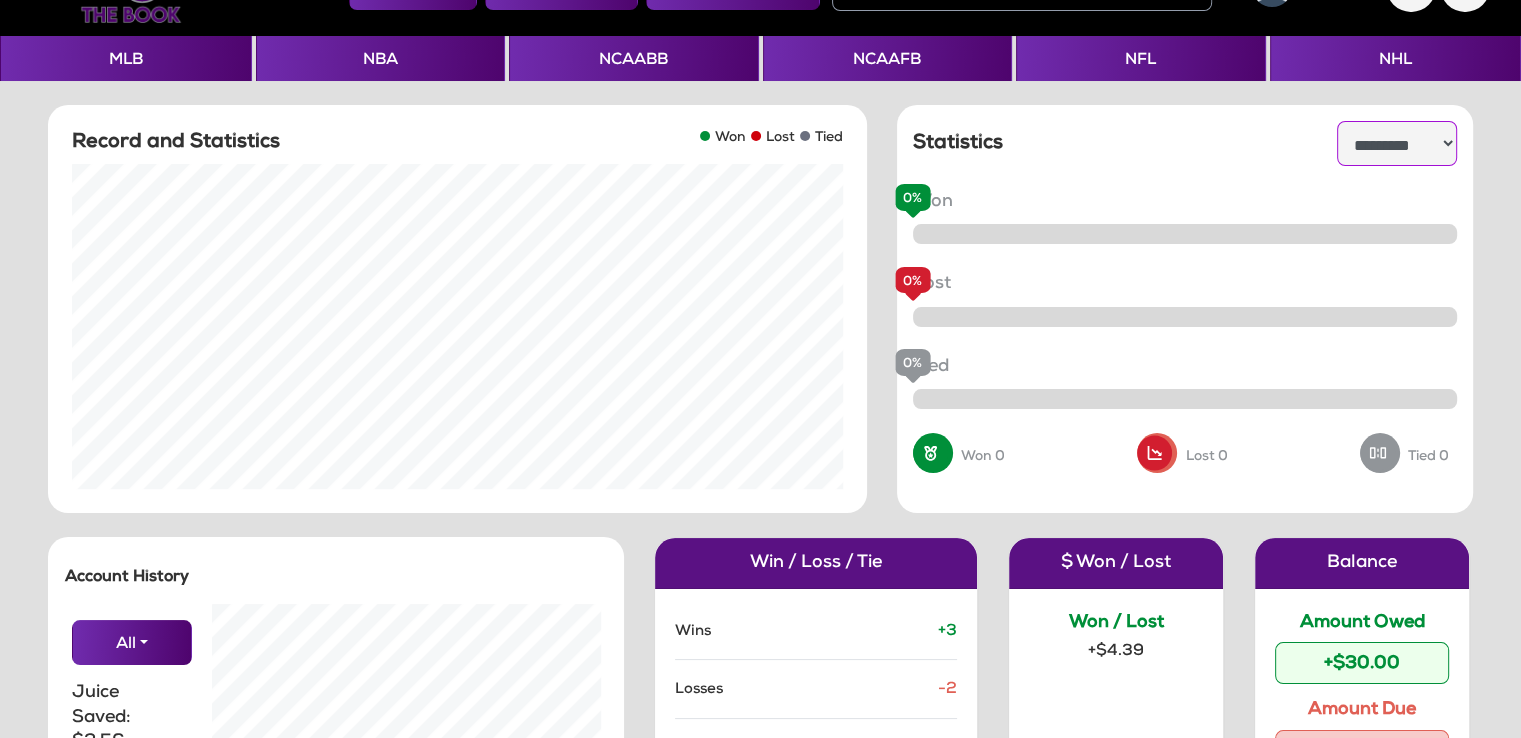 scroll, scrollTop: 0, scrollLeft: 0, axis: both 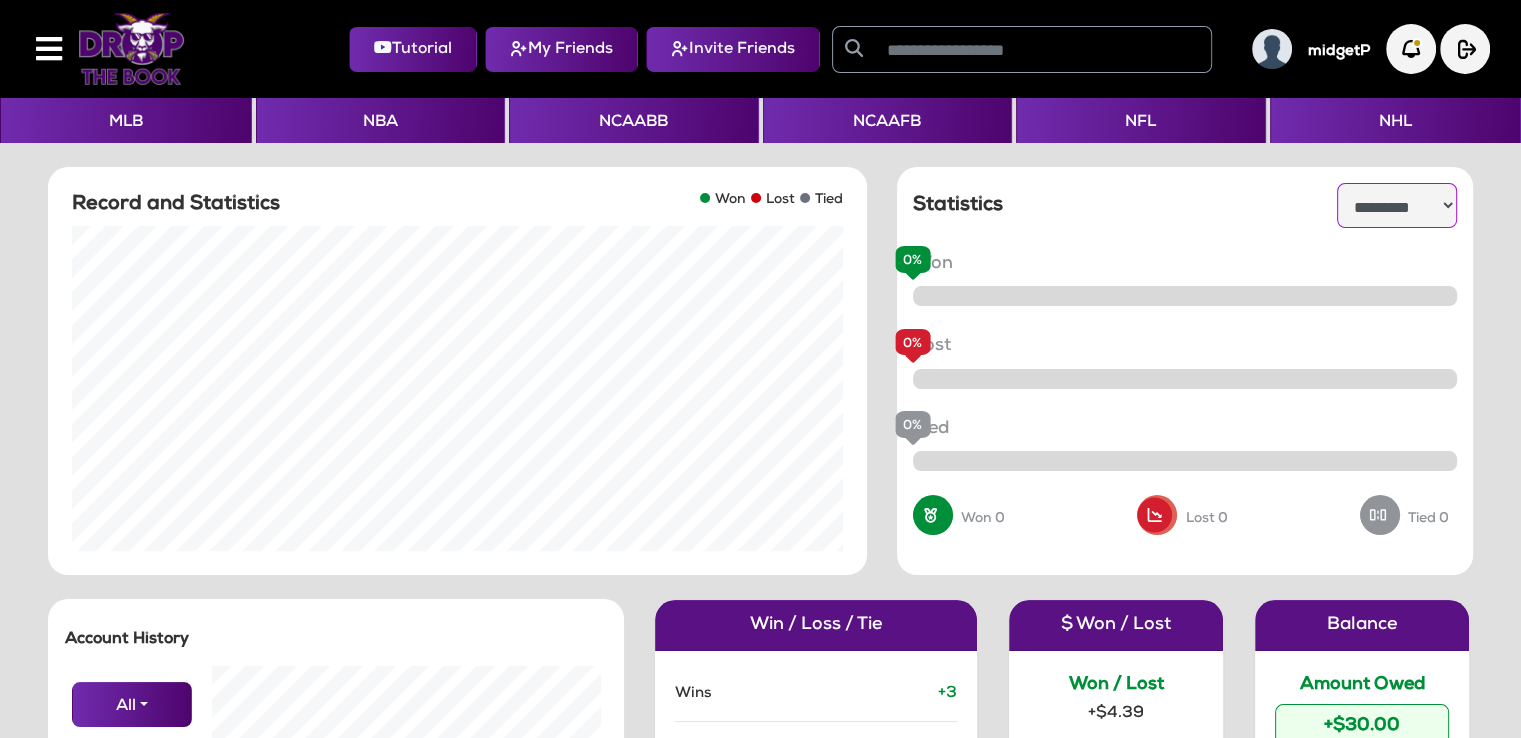 click on "**********" 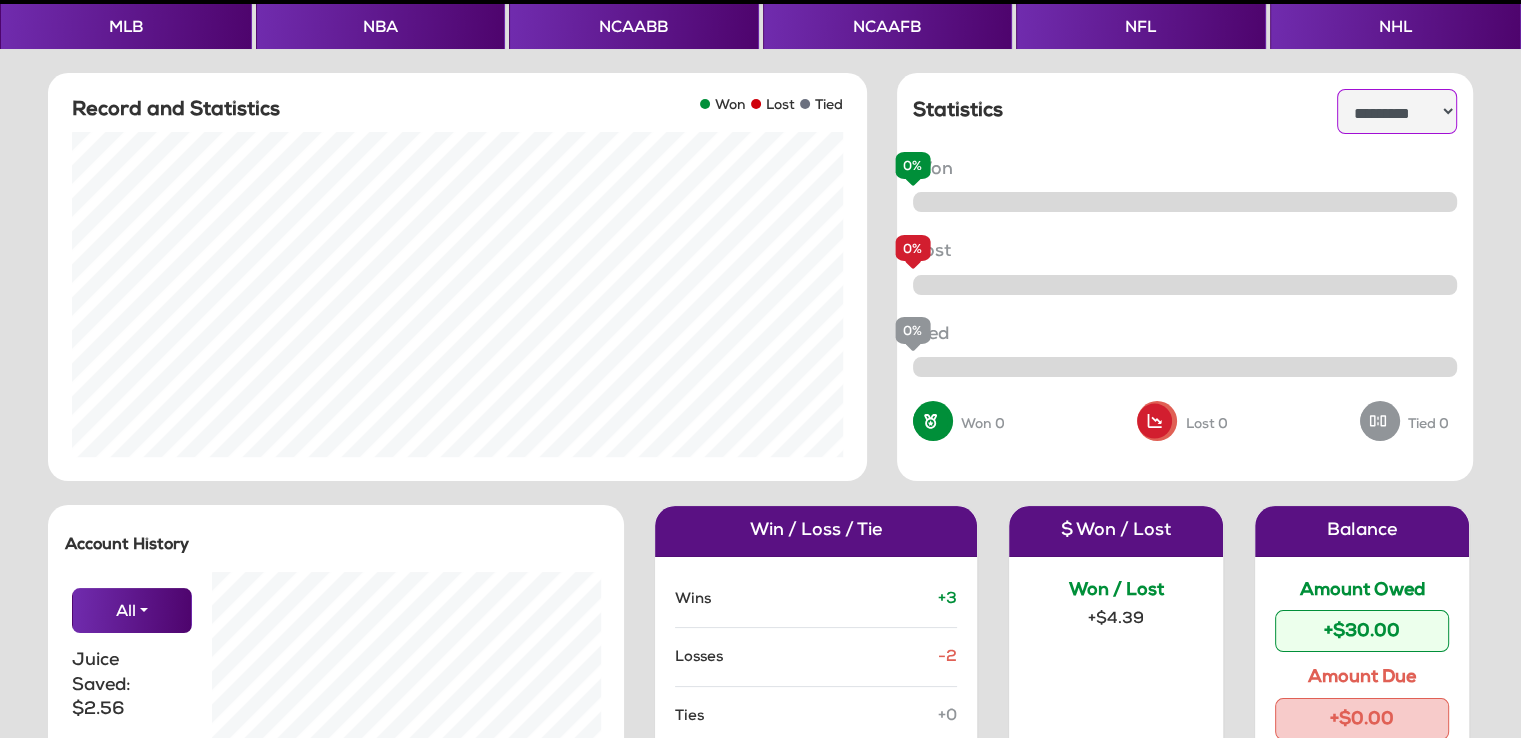 scroll, scrollTop: 0, scrollLeft: 0, axis: both 